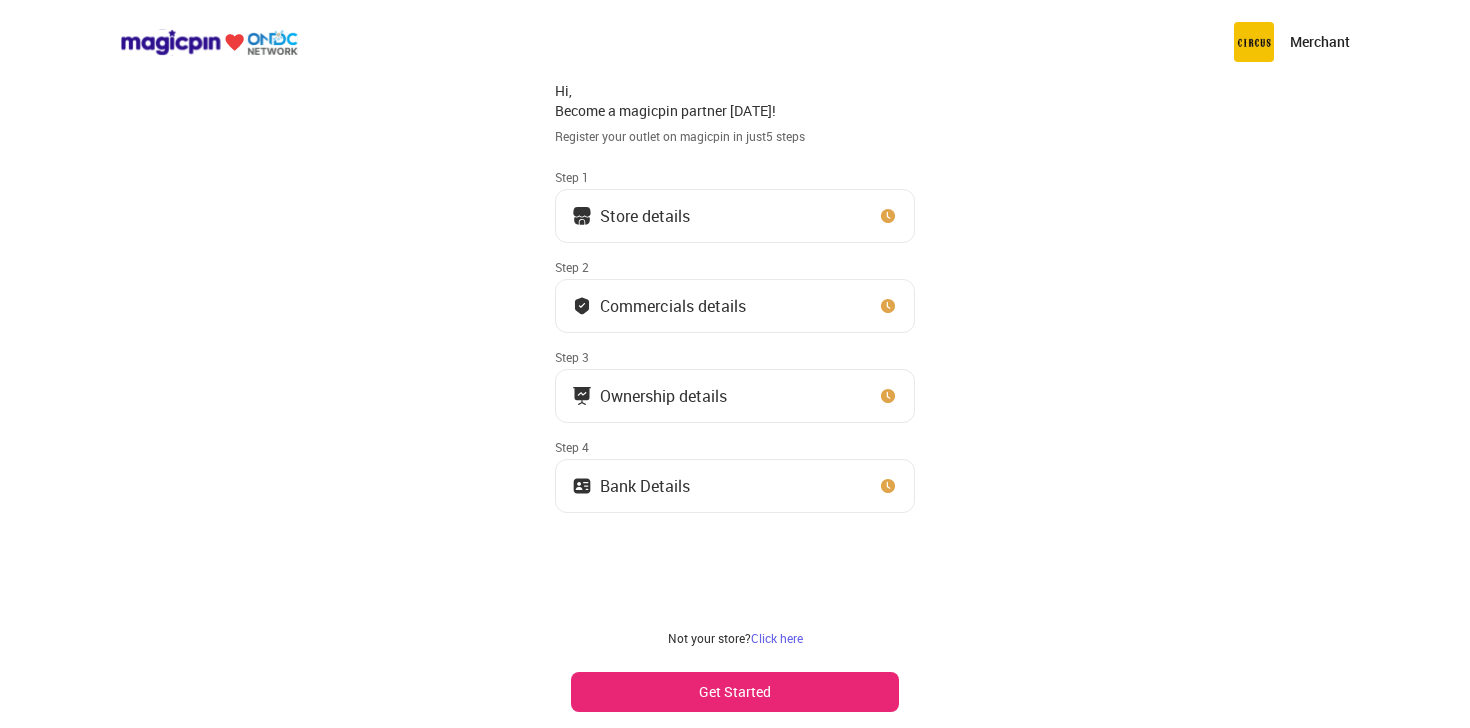scroll, scrollTop: 0, scrollLeft: 0, axis: both 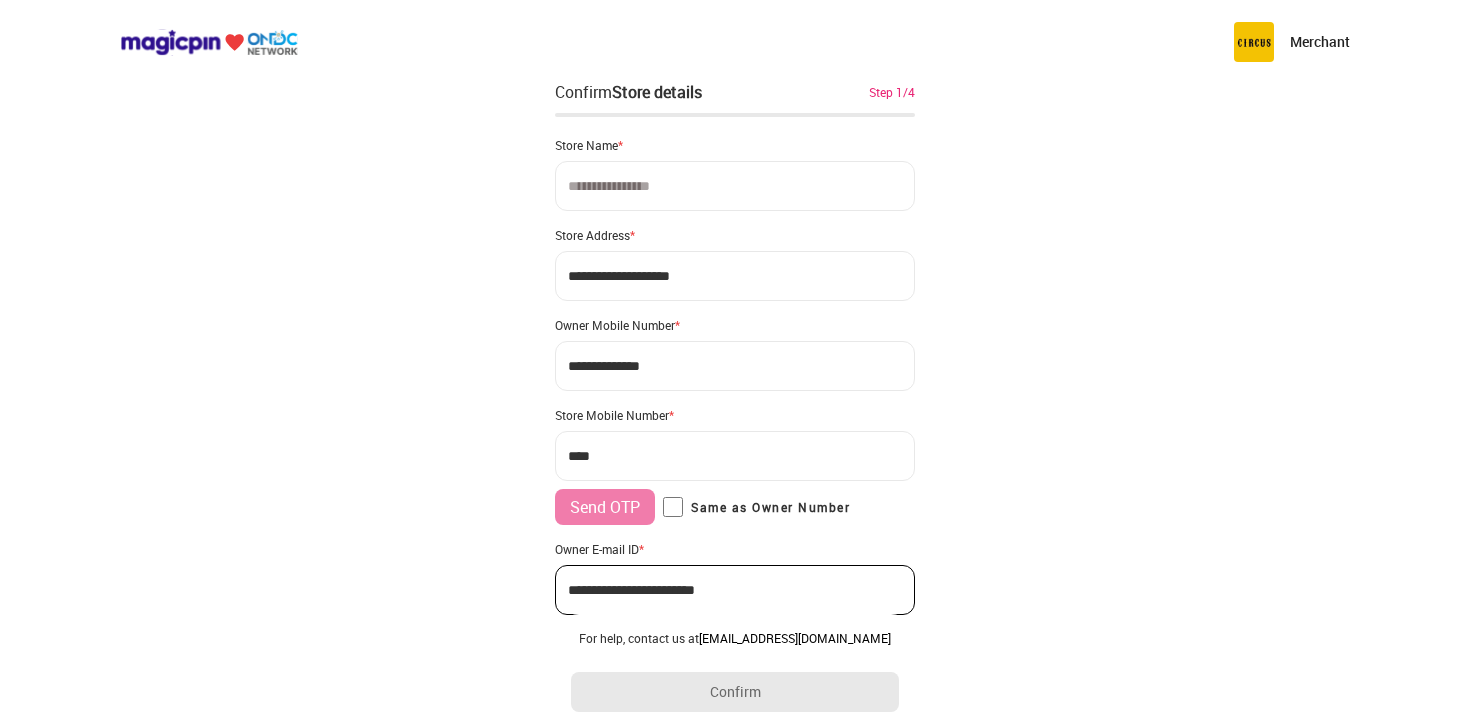 click at bounding box center (735, 186) 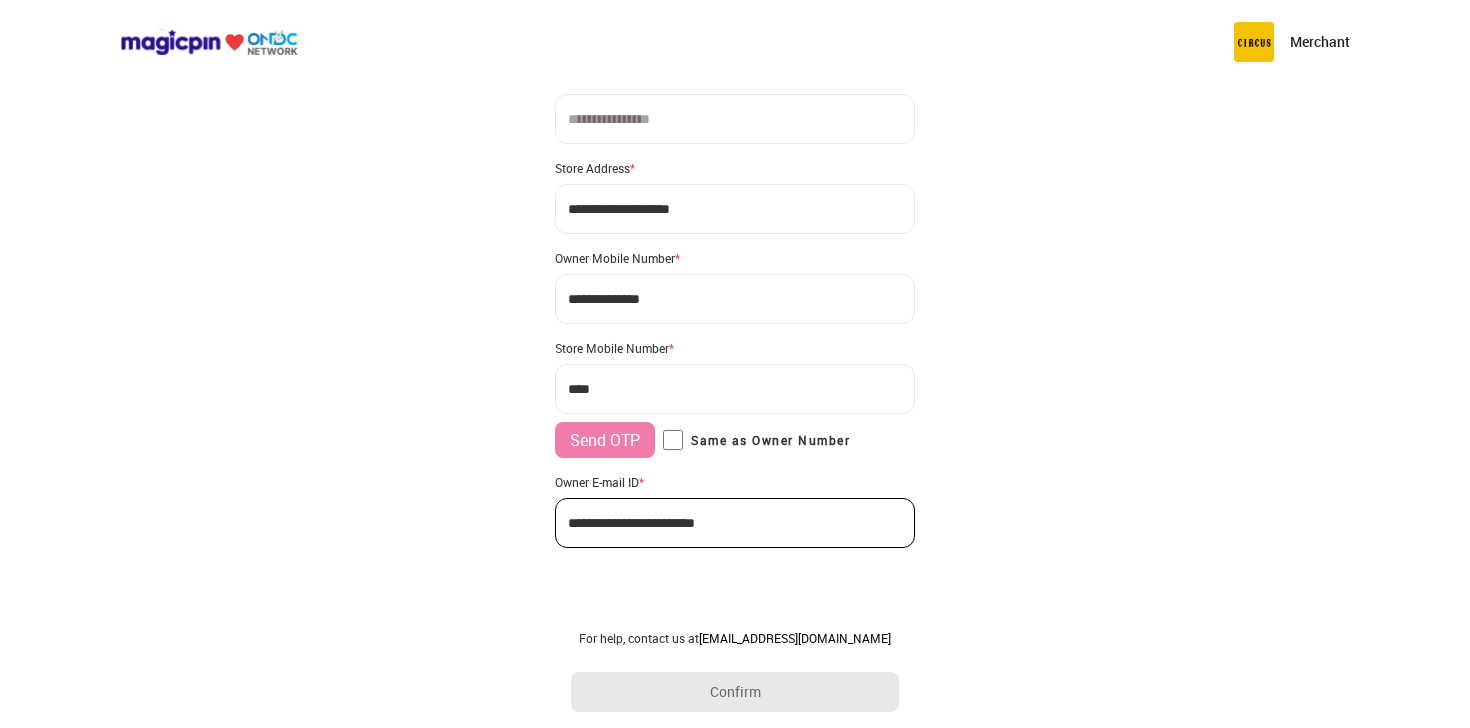 scroll, scrollTop: 0, scrollLeft: 0, axis: both 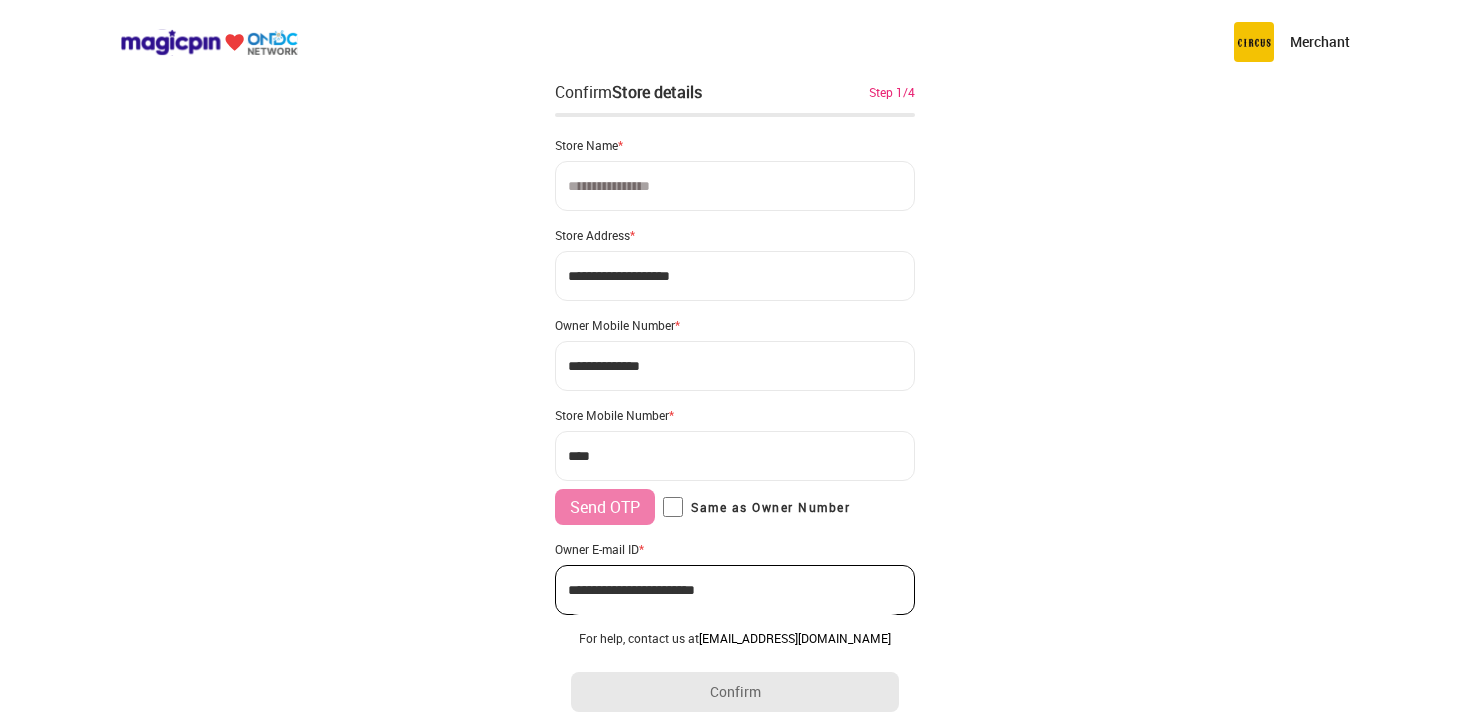 paste on "**********" 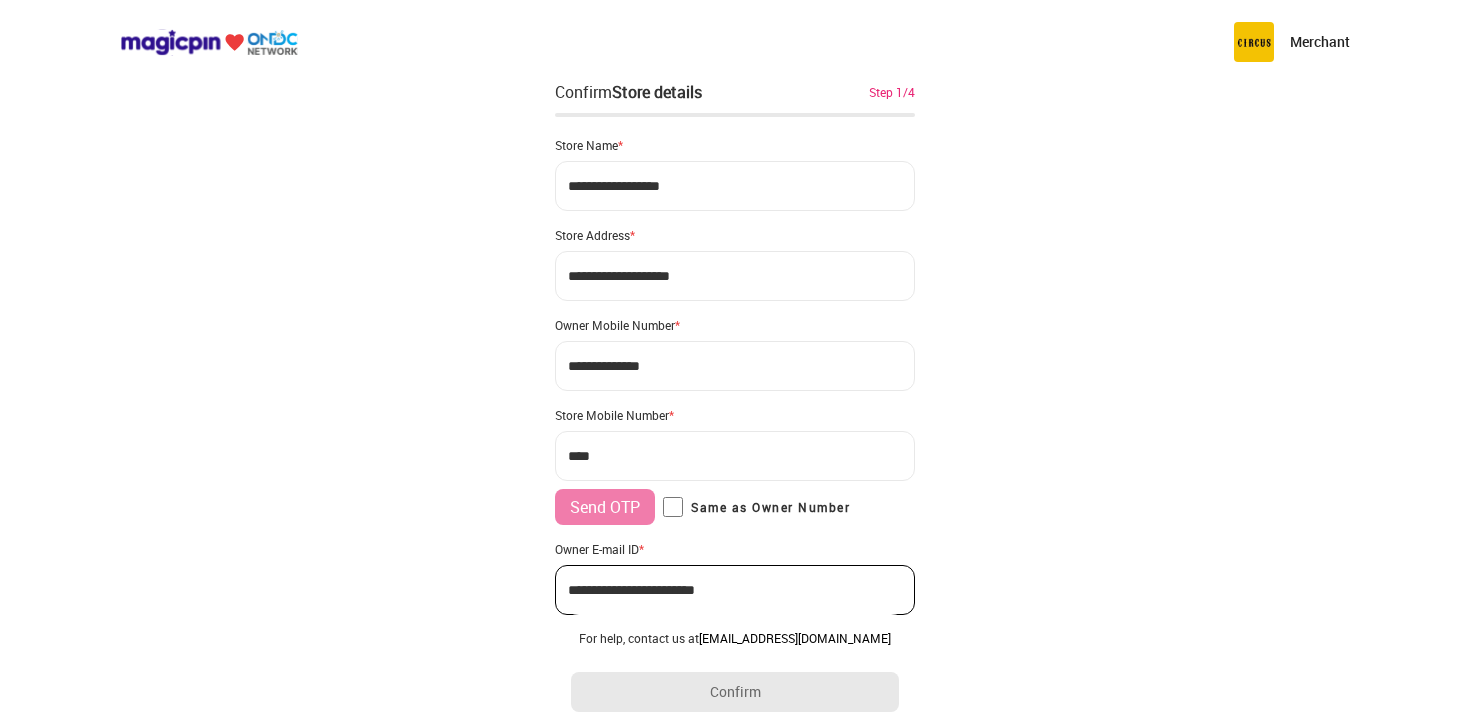 type on "**********" 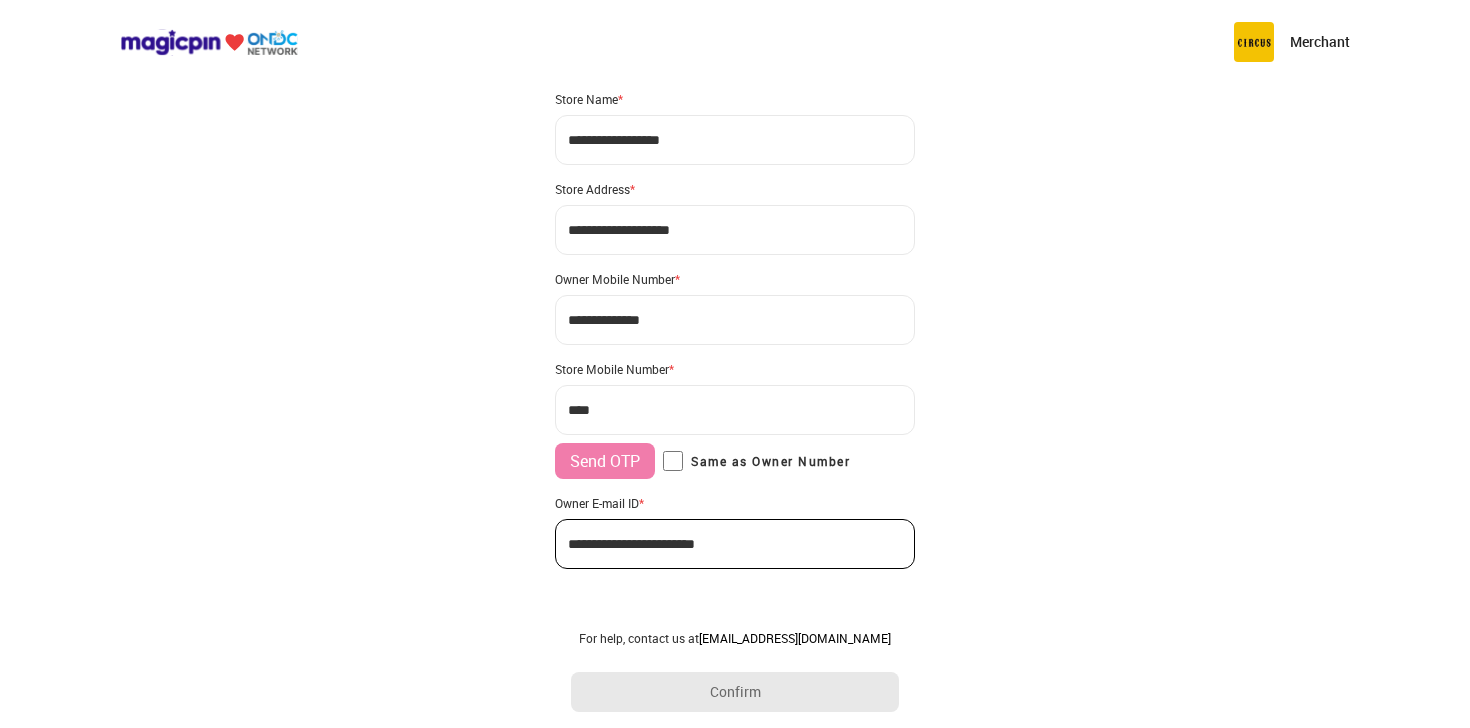 scroll, scrollTop: 50, scrollLeft: 0, axis: vertical 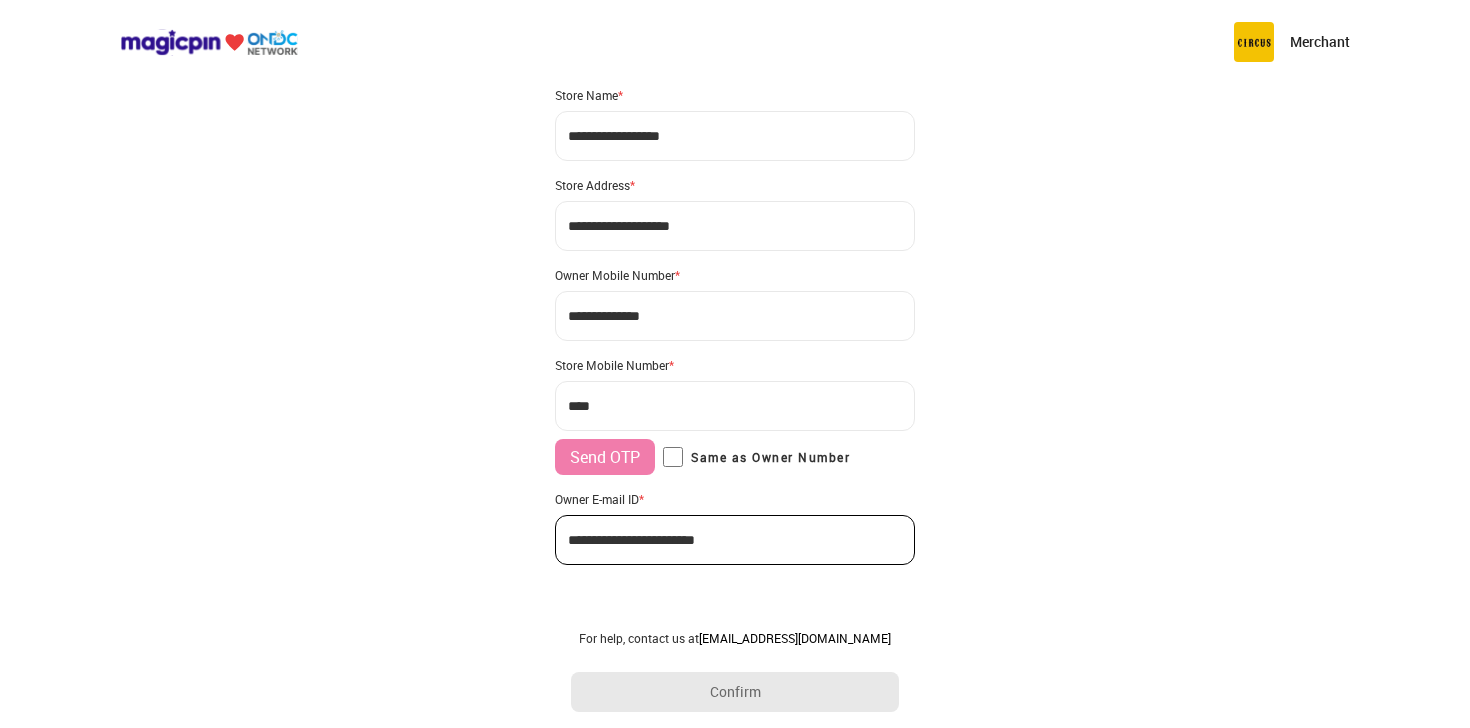 type on "**********" 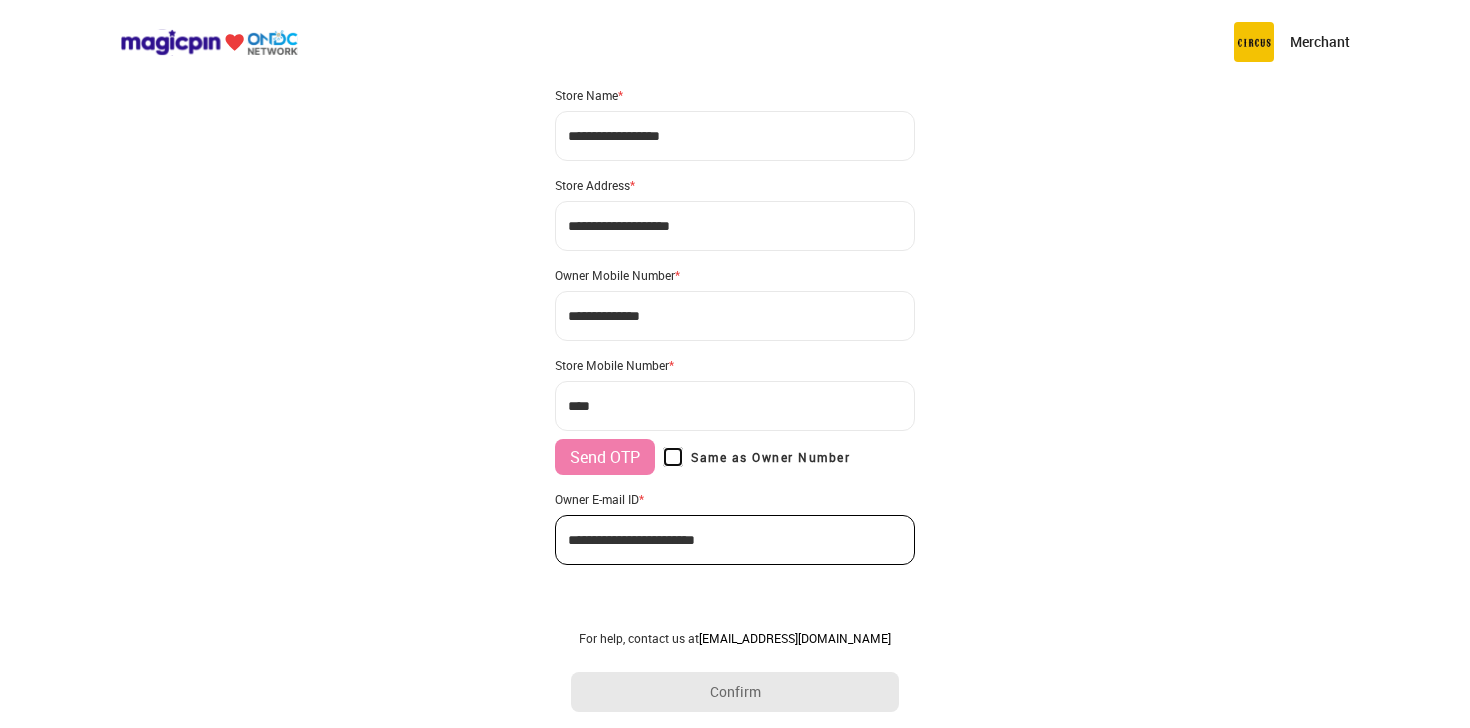 type on "**********" 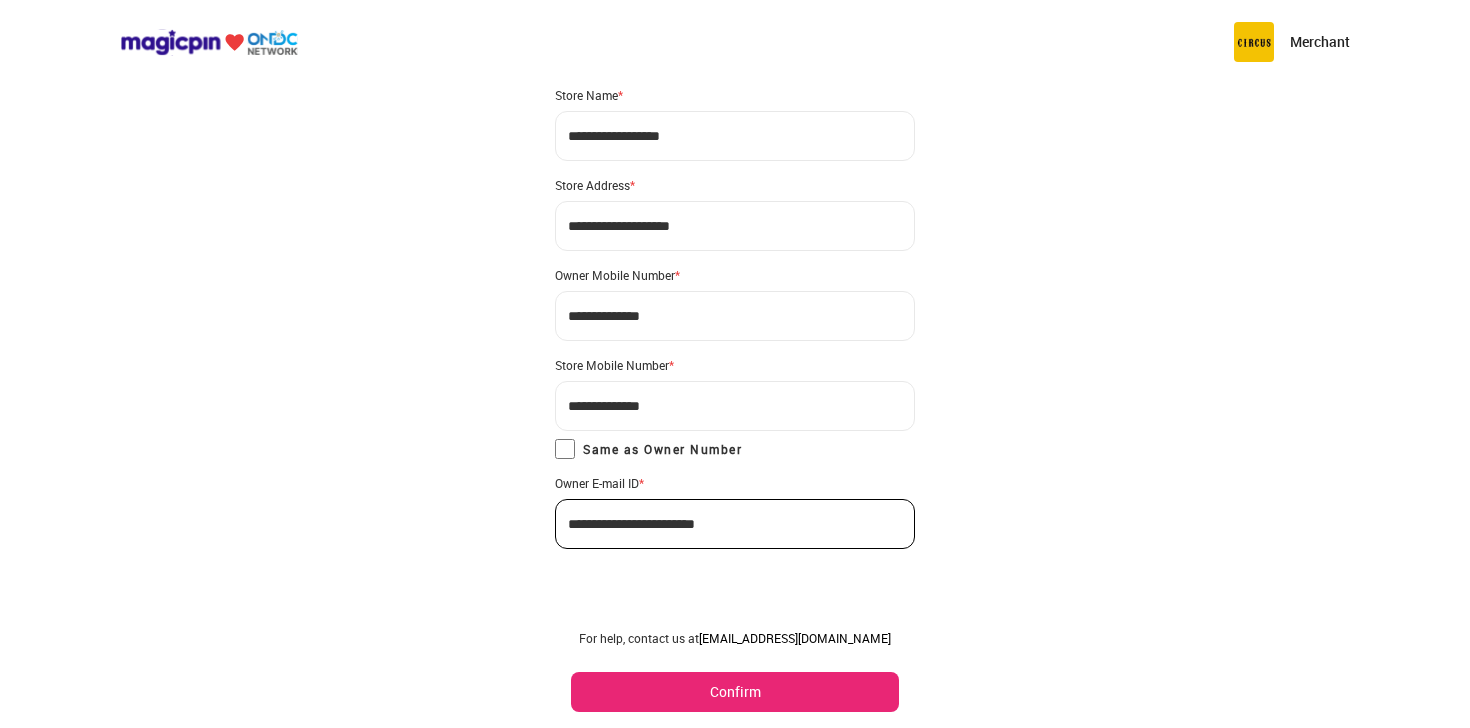 click on "Confirm" at bounding box center (735, 692) 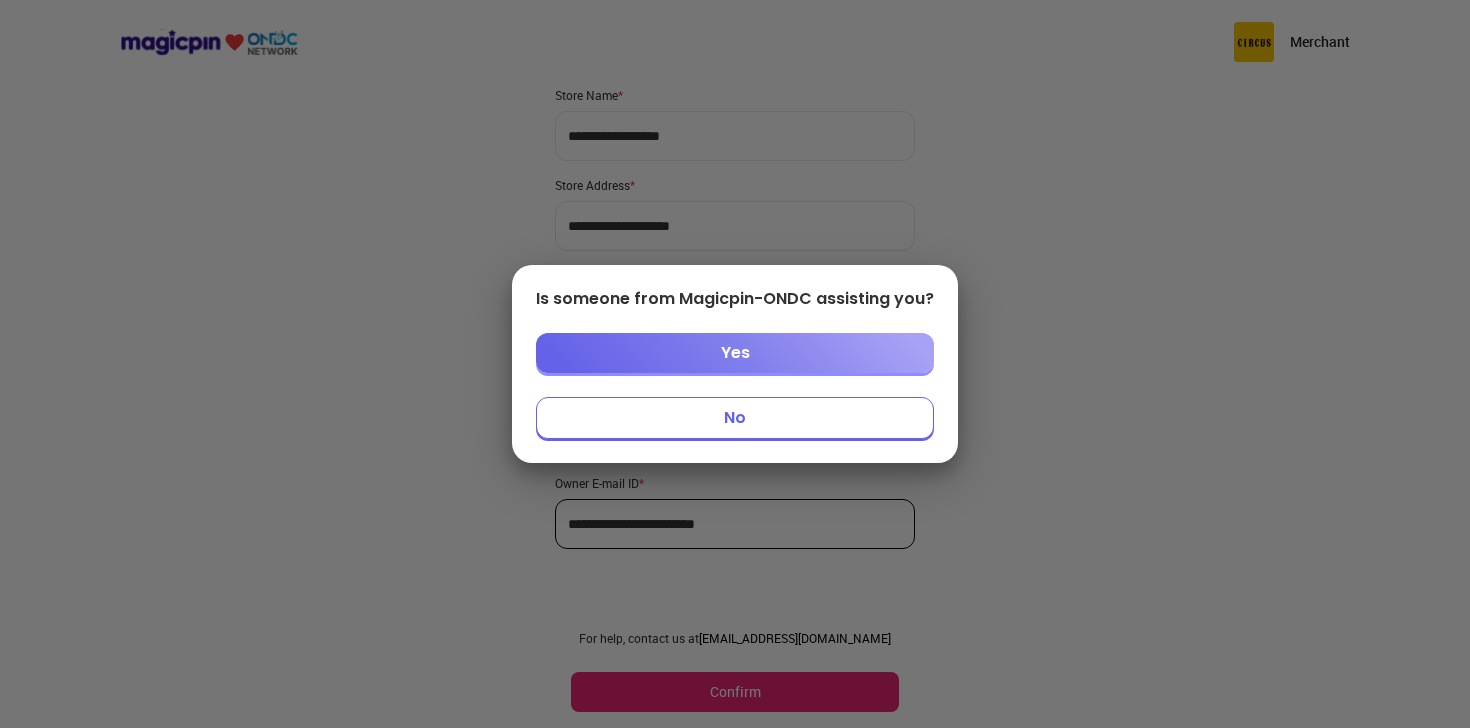 click on "No" at bounding box center [735, 418] 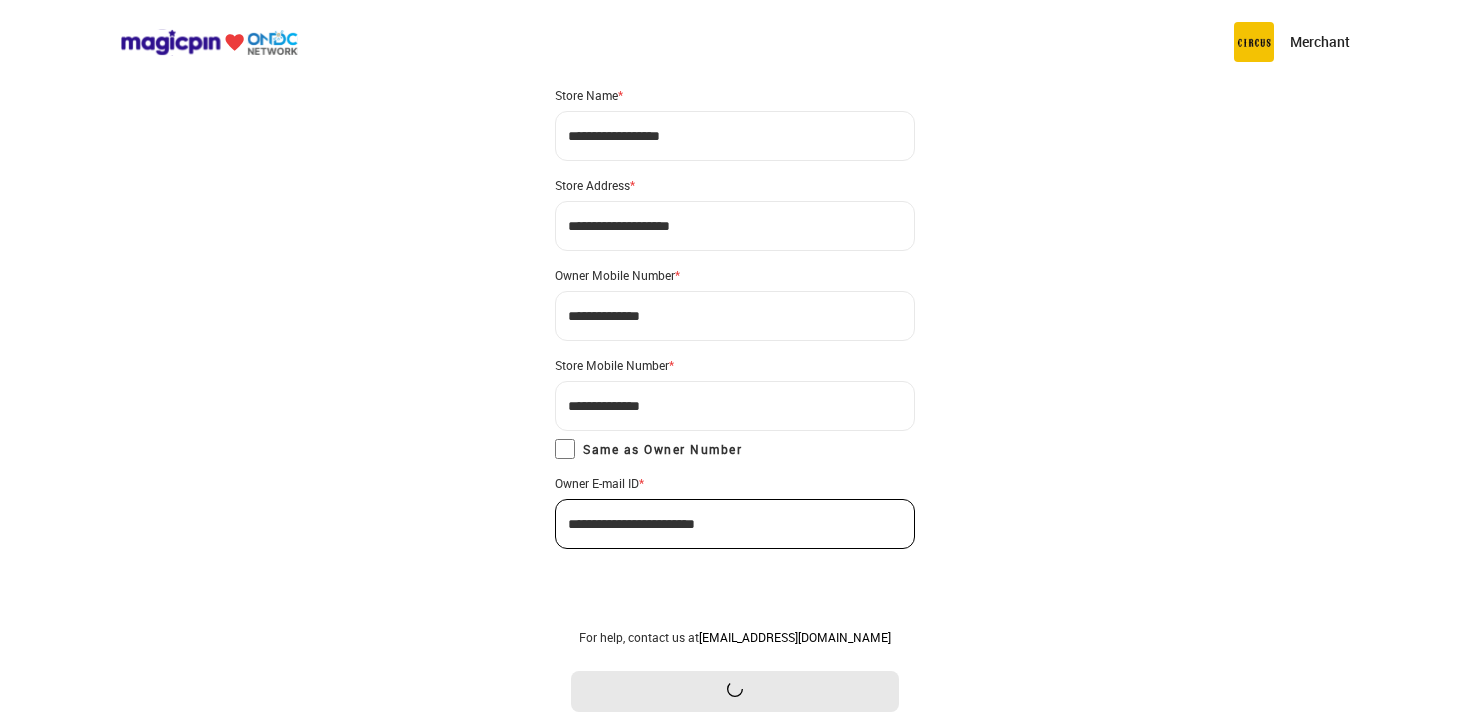 scroll, scrollTop: 0, scrollLeft: 0, axis: both 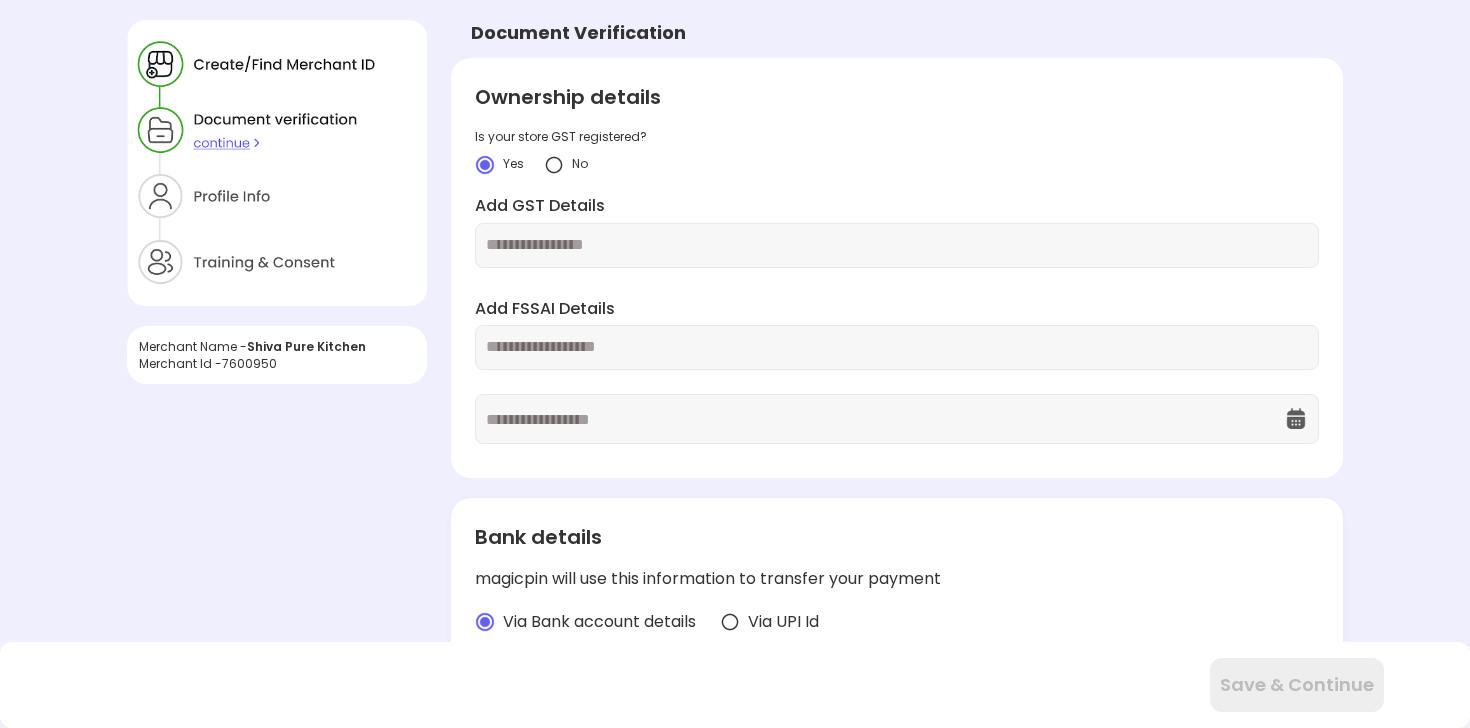 click at bounding box center (554, 165) 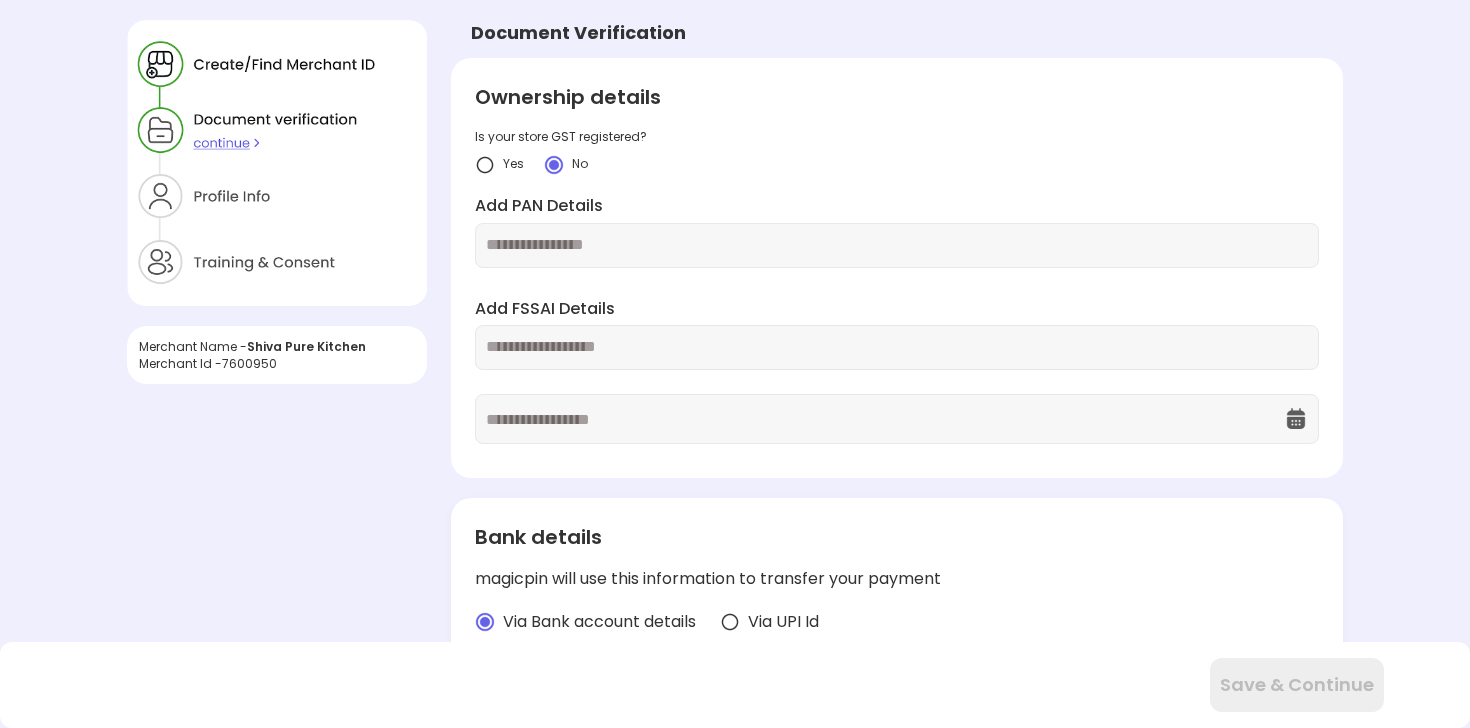 click at bounding box center (897, 245) 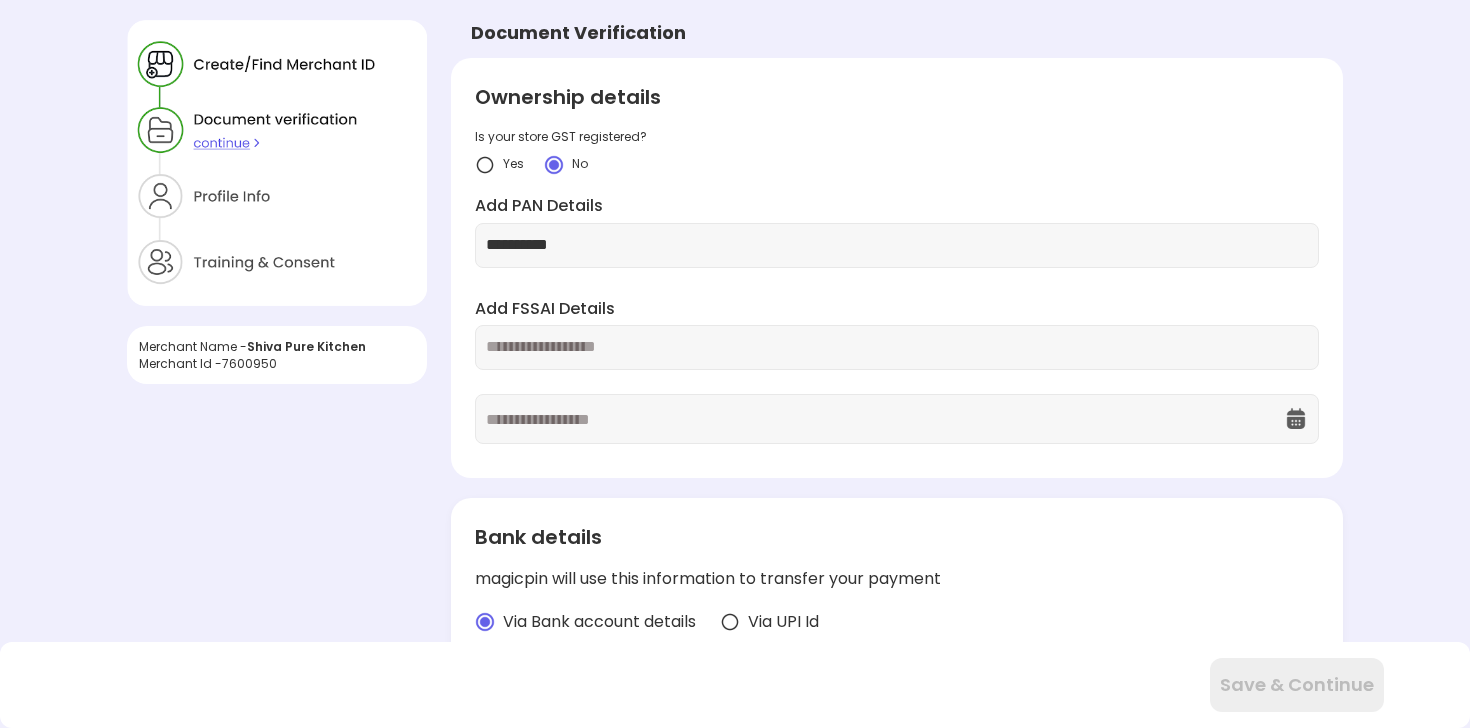 type on "**********" 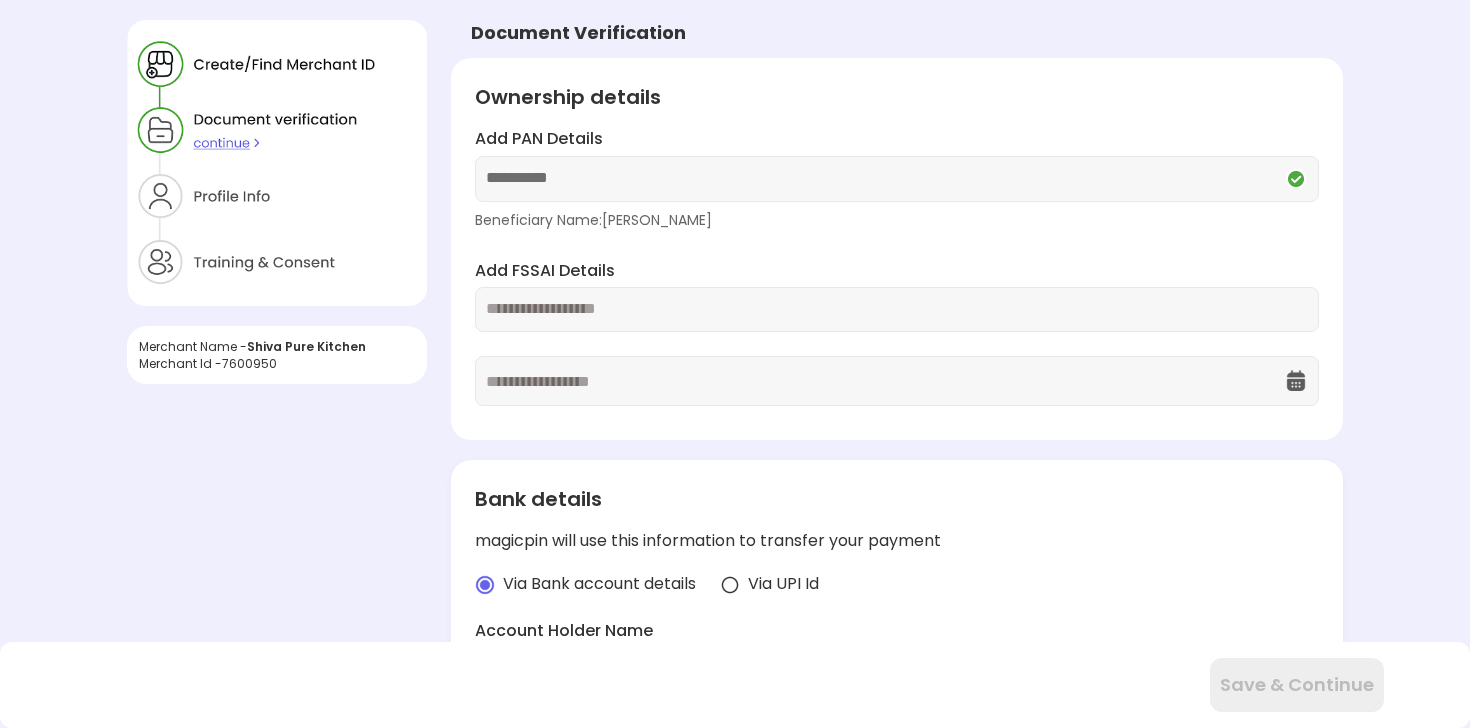 paste on "**********" 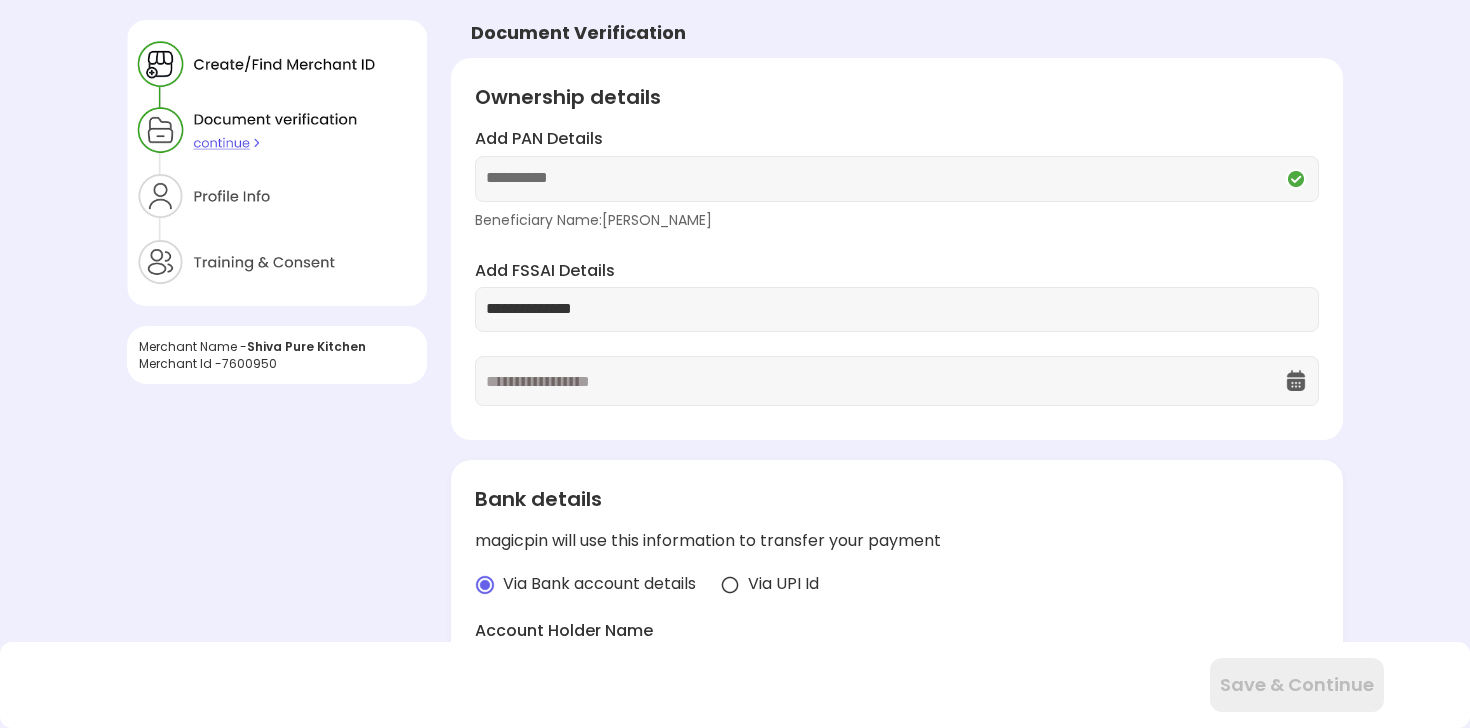 type on "**********" 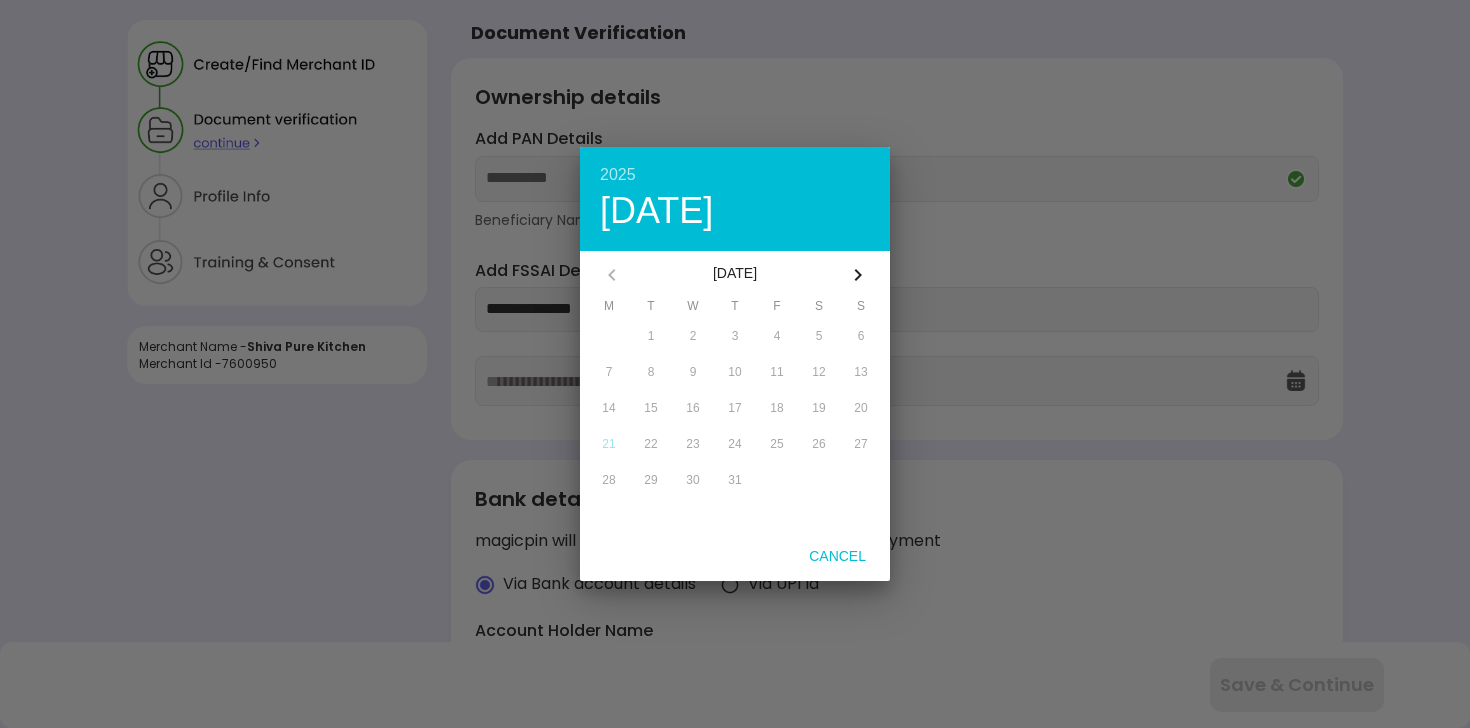 click on "[DATE]" at bounding box center [735, 275] 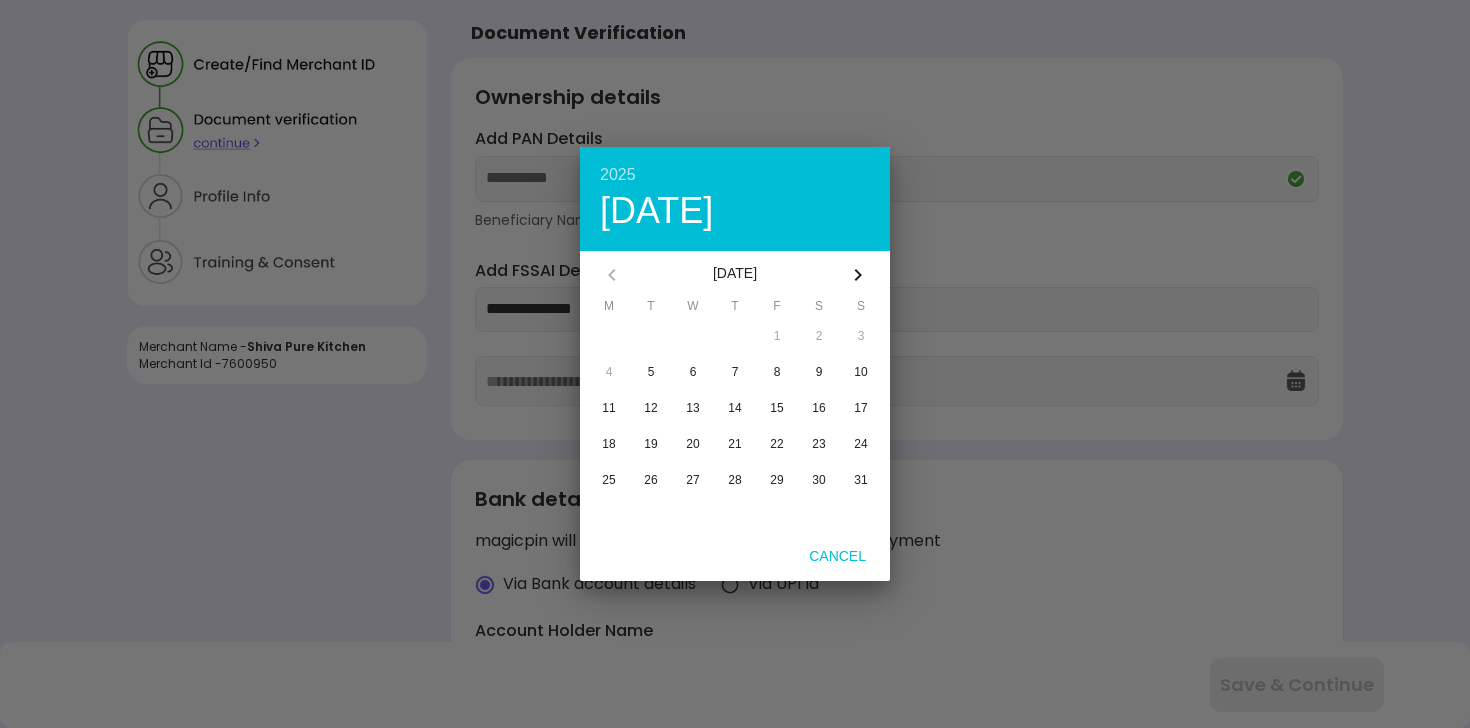 click on "[DATE]" at bounding box center (735, 211) 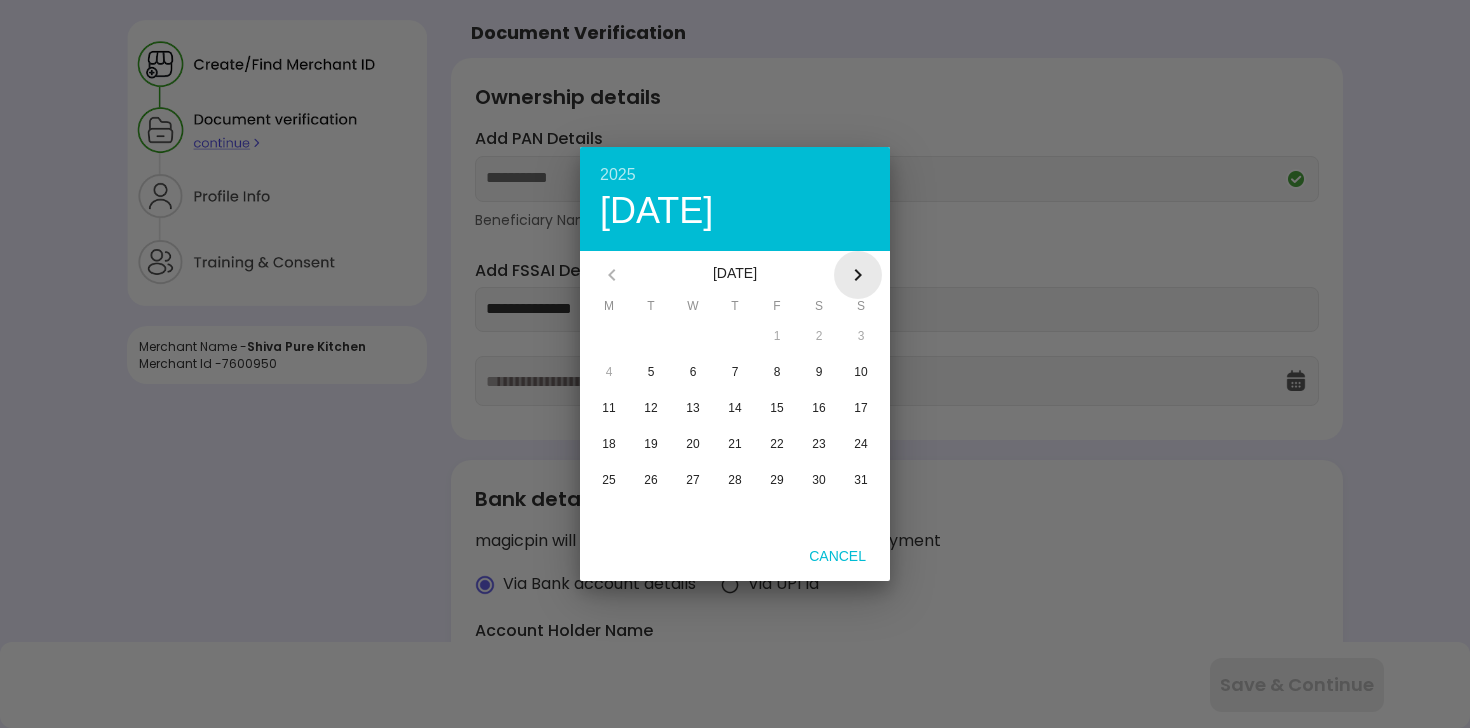click 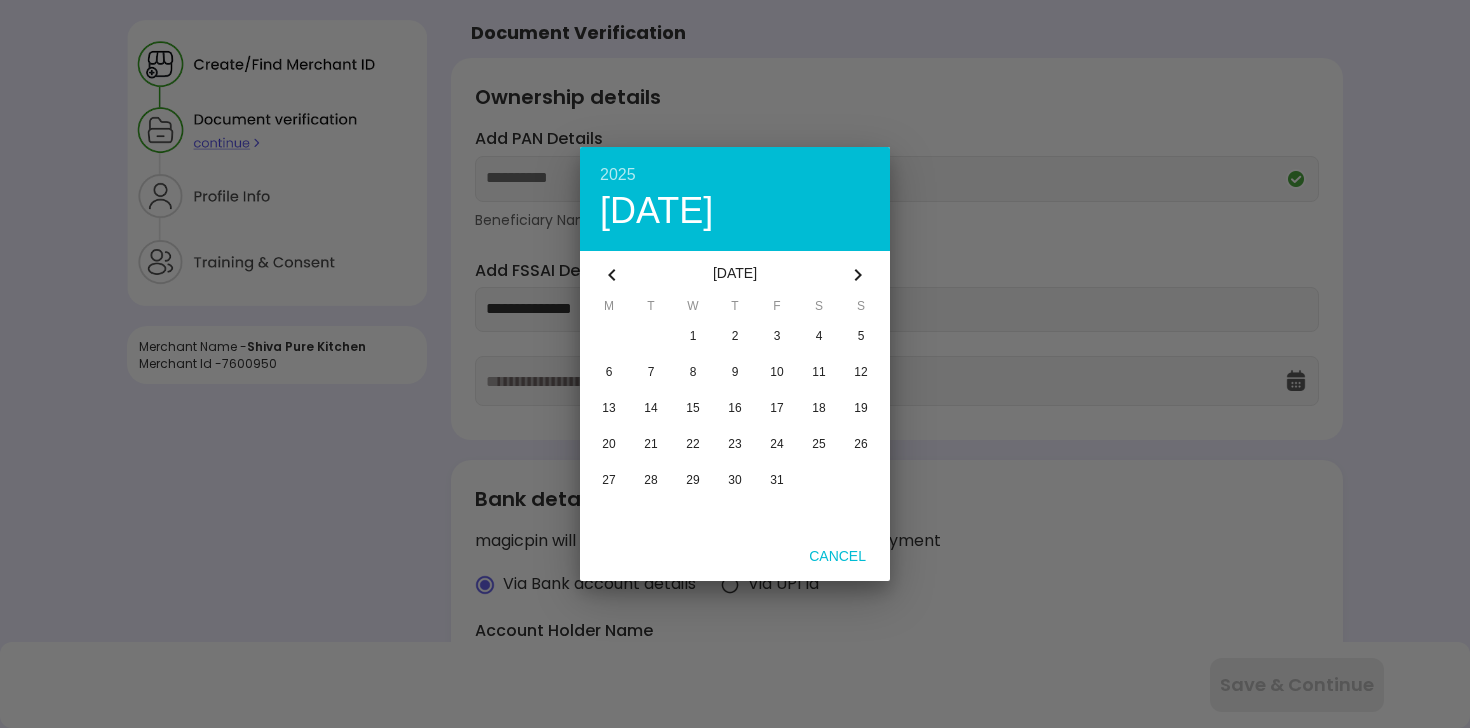 click 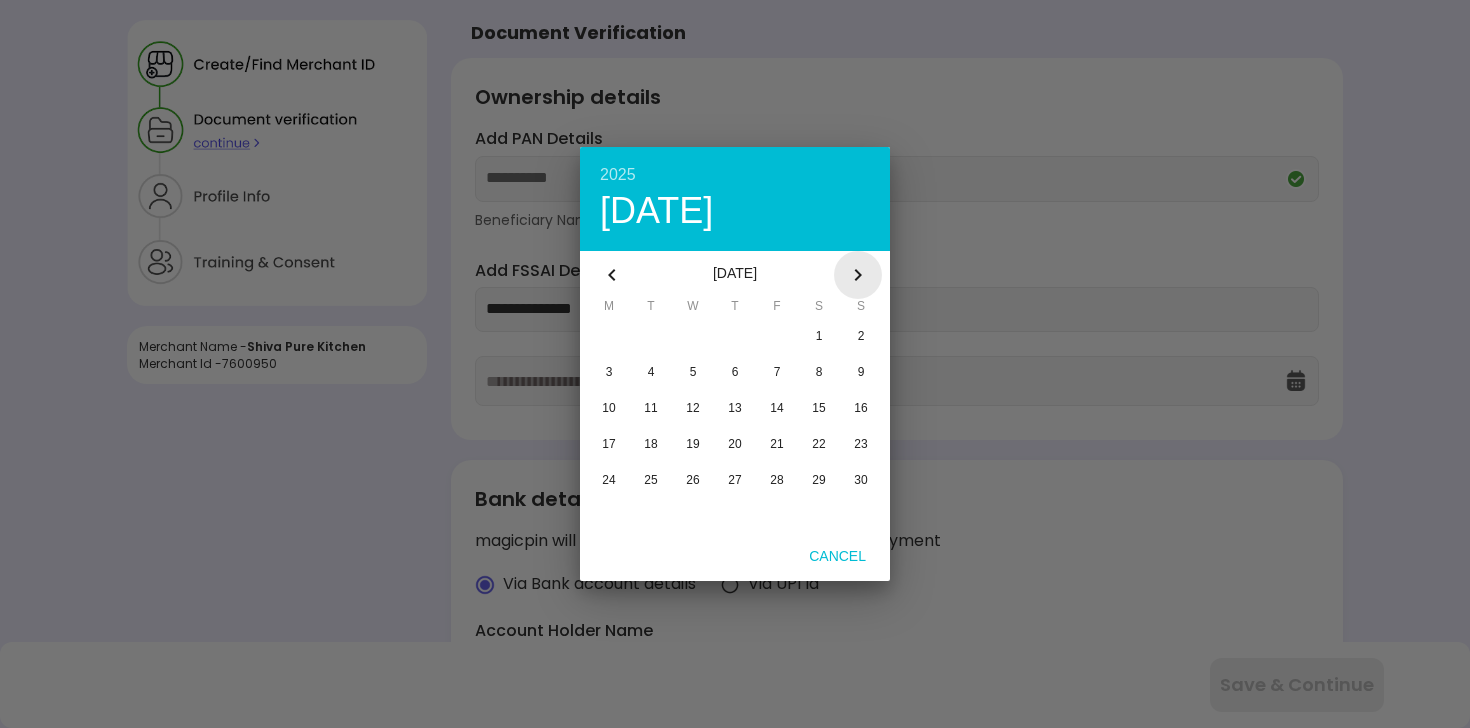 click 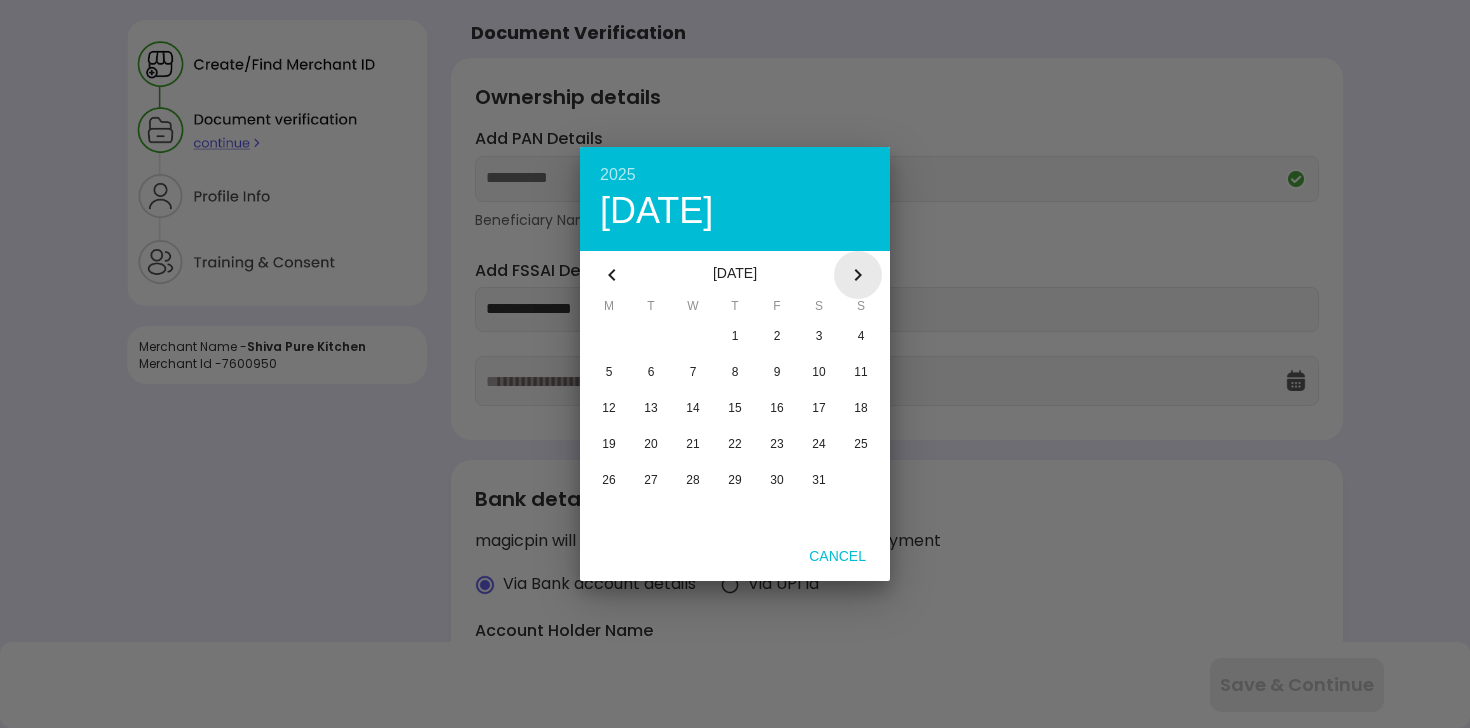 click 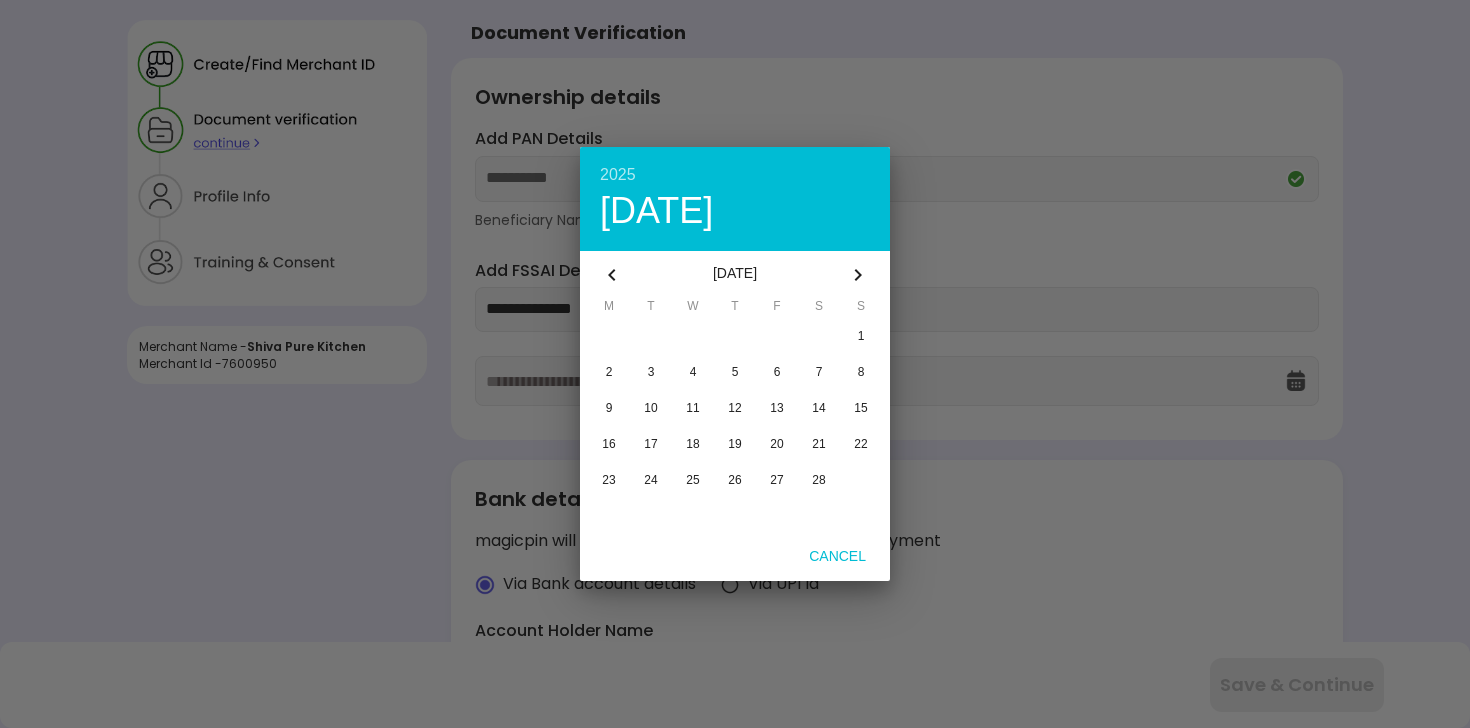 click 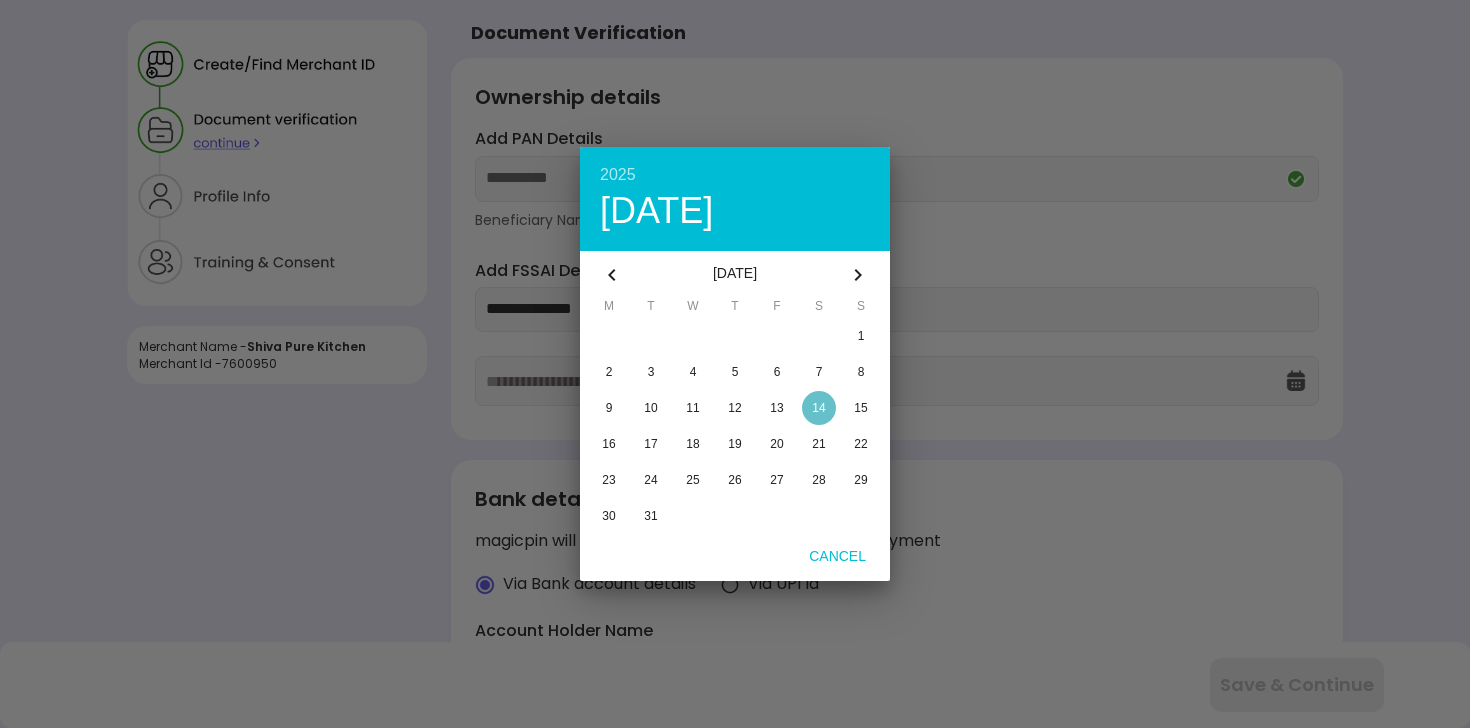 click on "14" at bounding box center [818, 408] 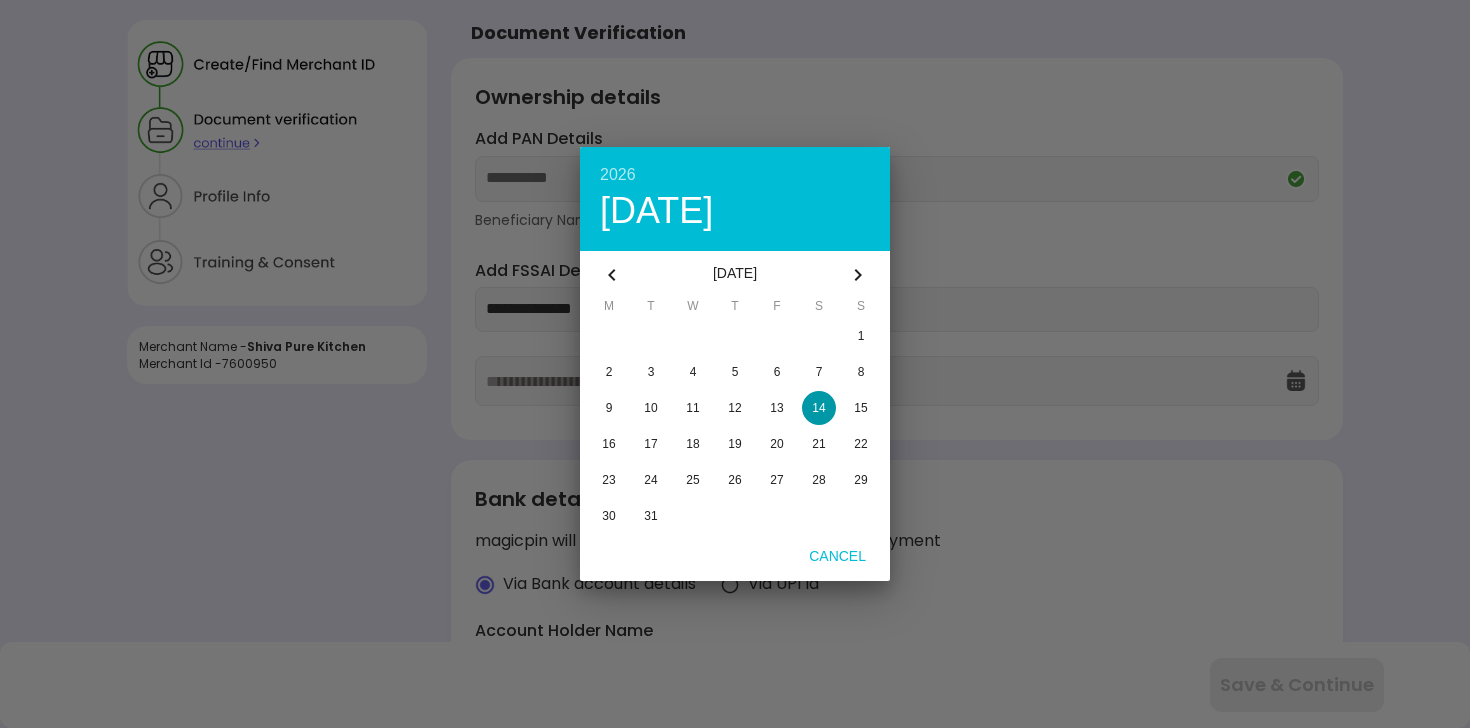 type on "**********" 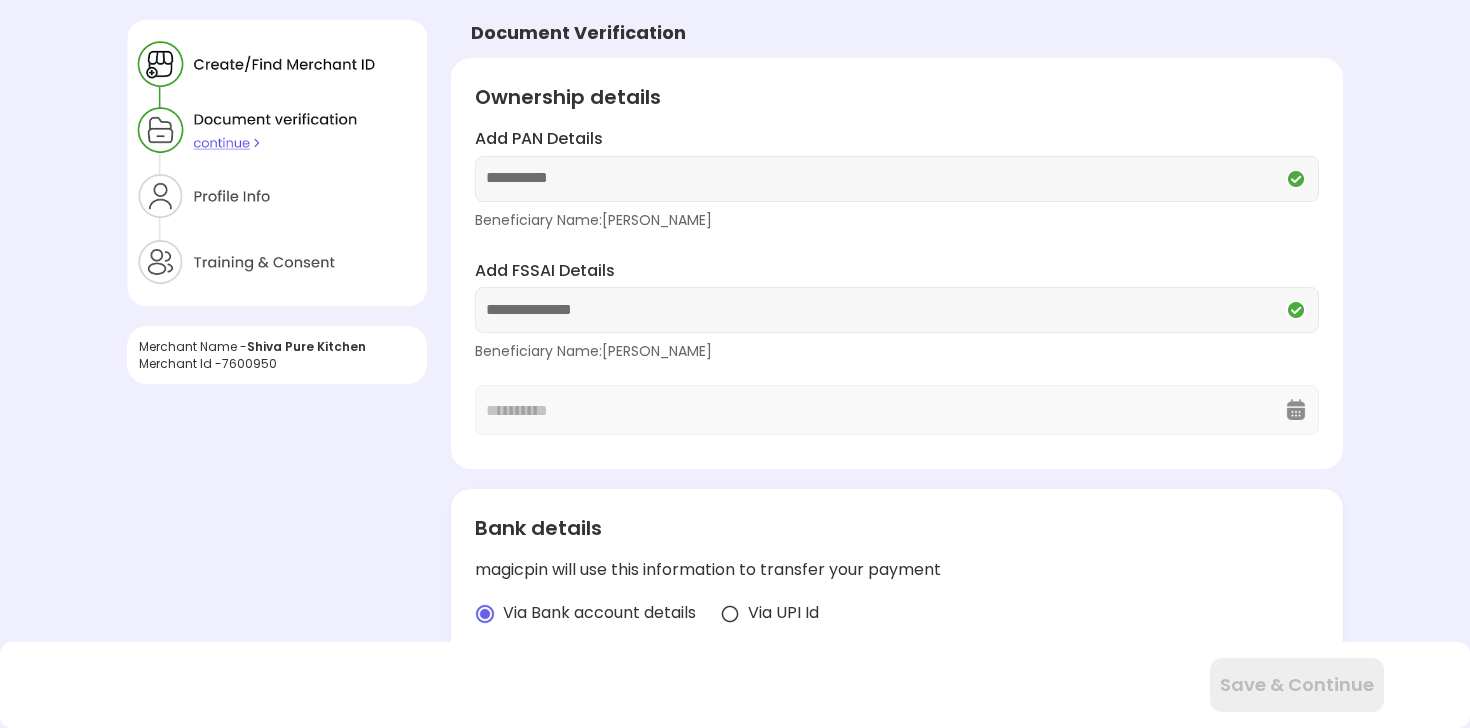 click on "**********" at bounding box center (897, 264) 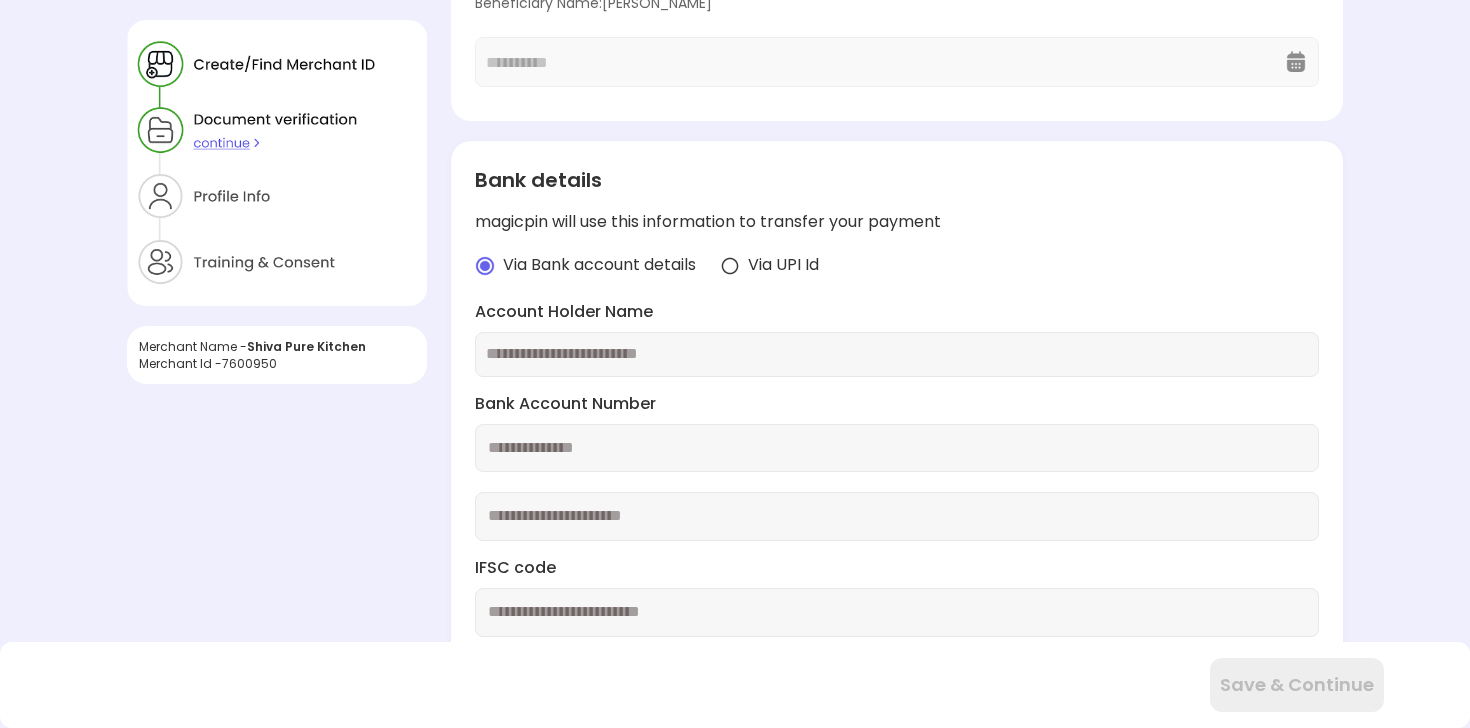 scroll, scrollTop: 358, scrollLeft: 0, axis: vertical 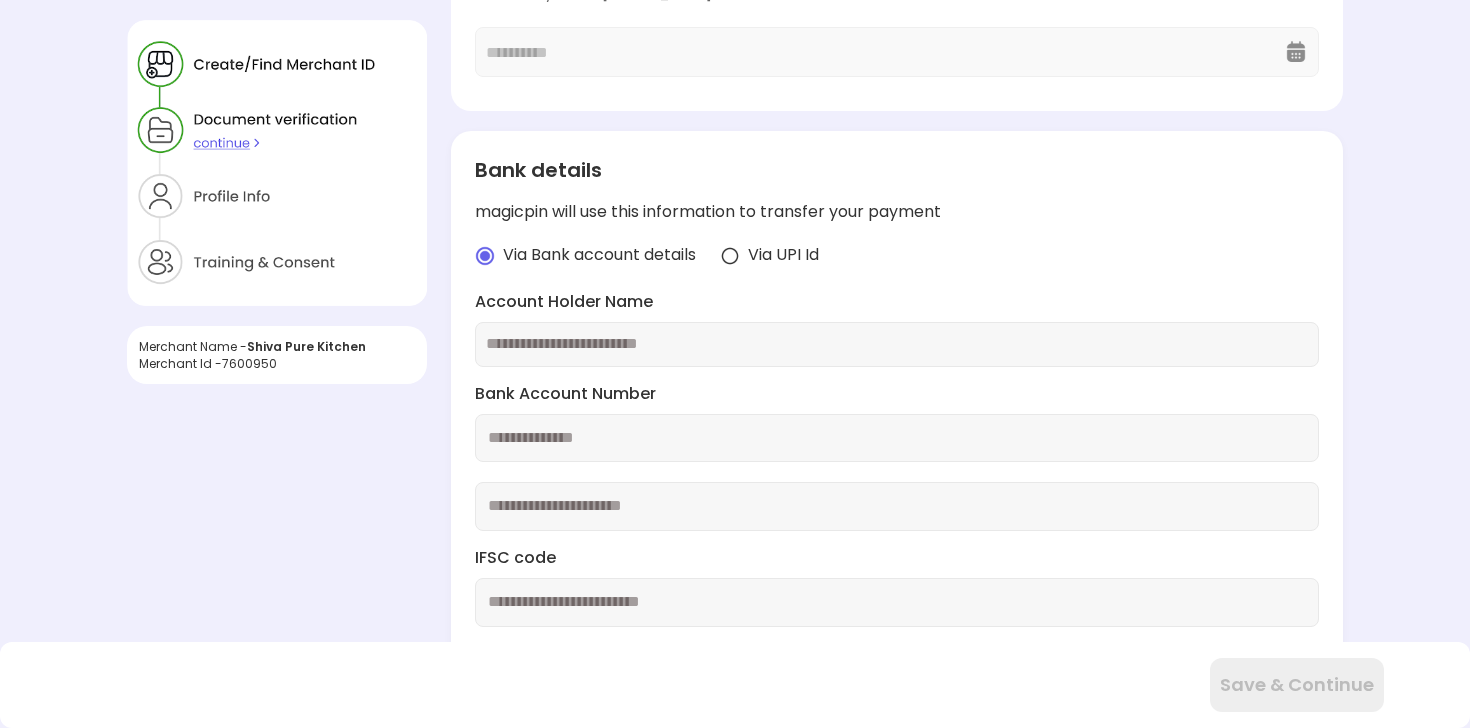 click at bounding box center [730, 256] 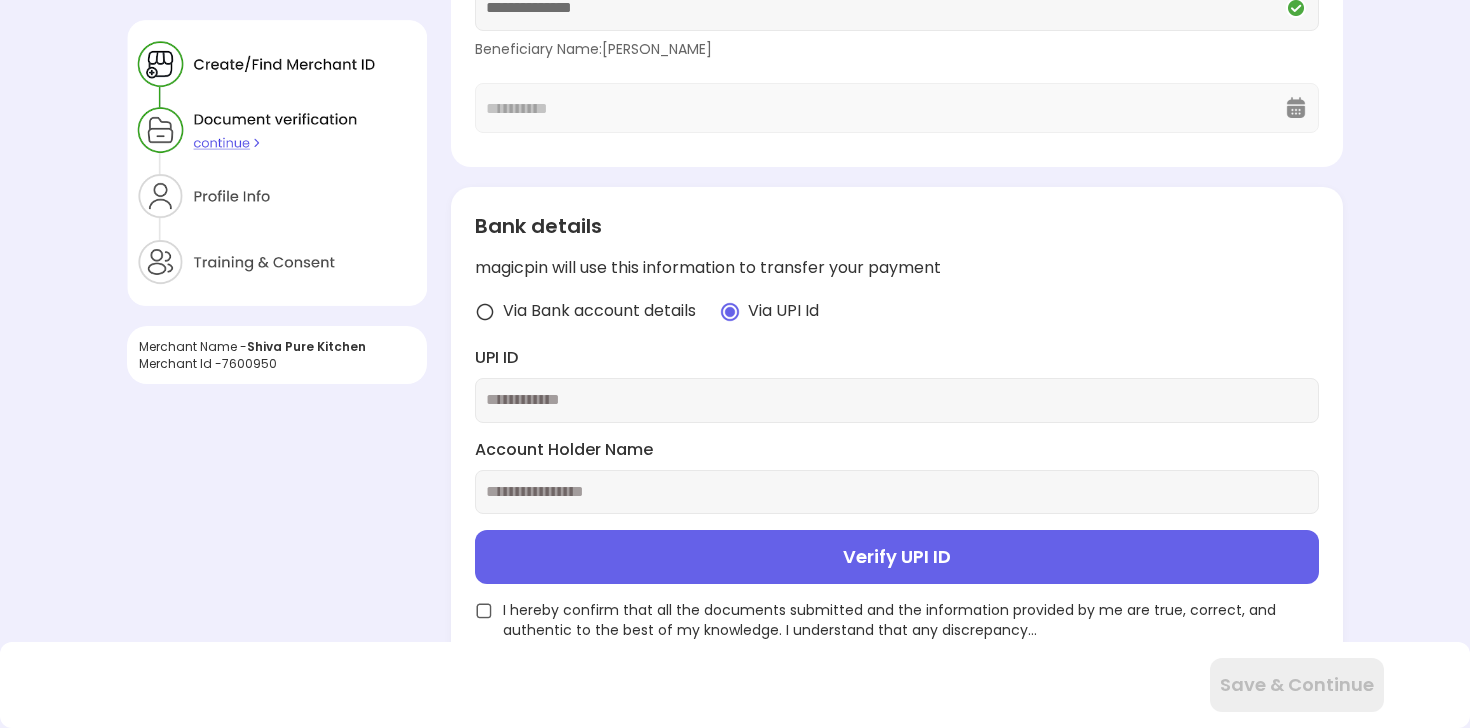 click at bounding box center (897, 400) 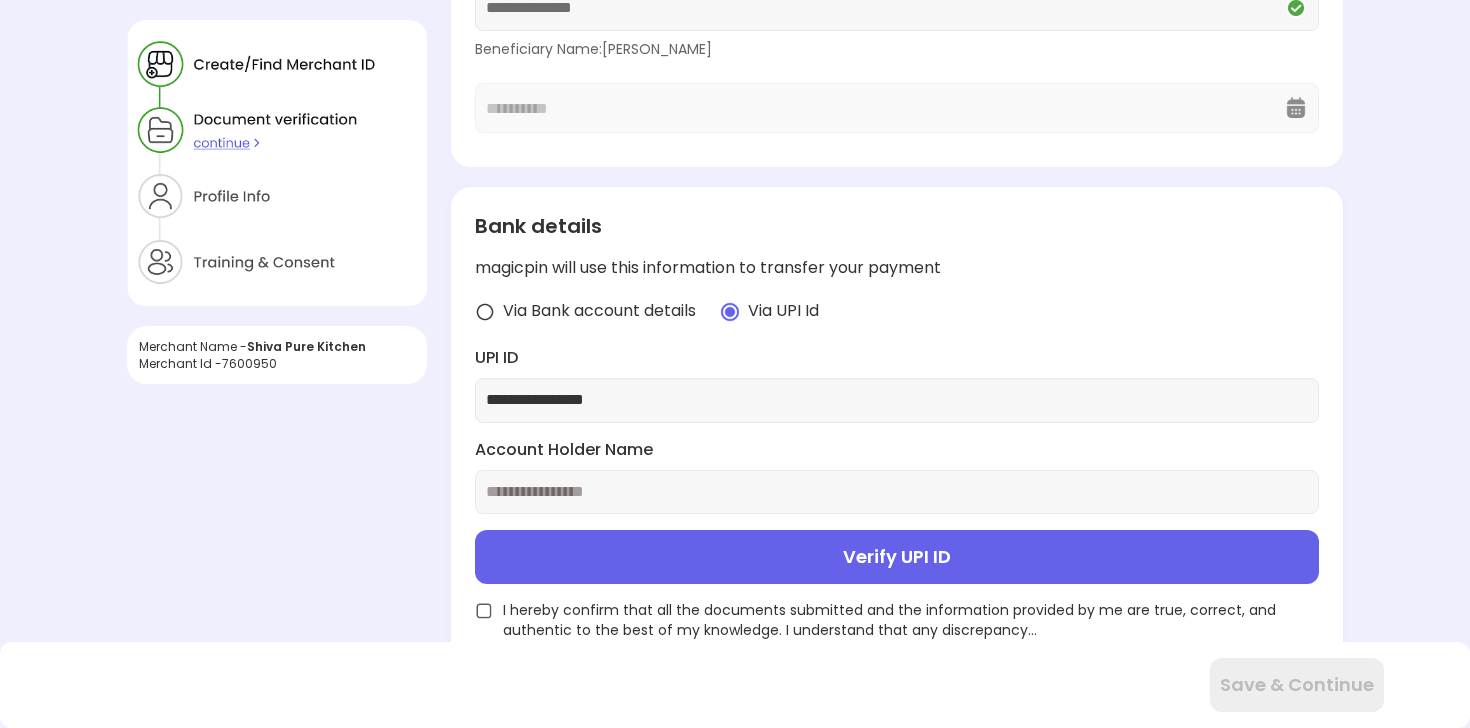 type on "**********" 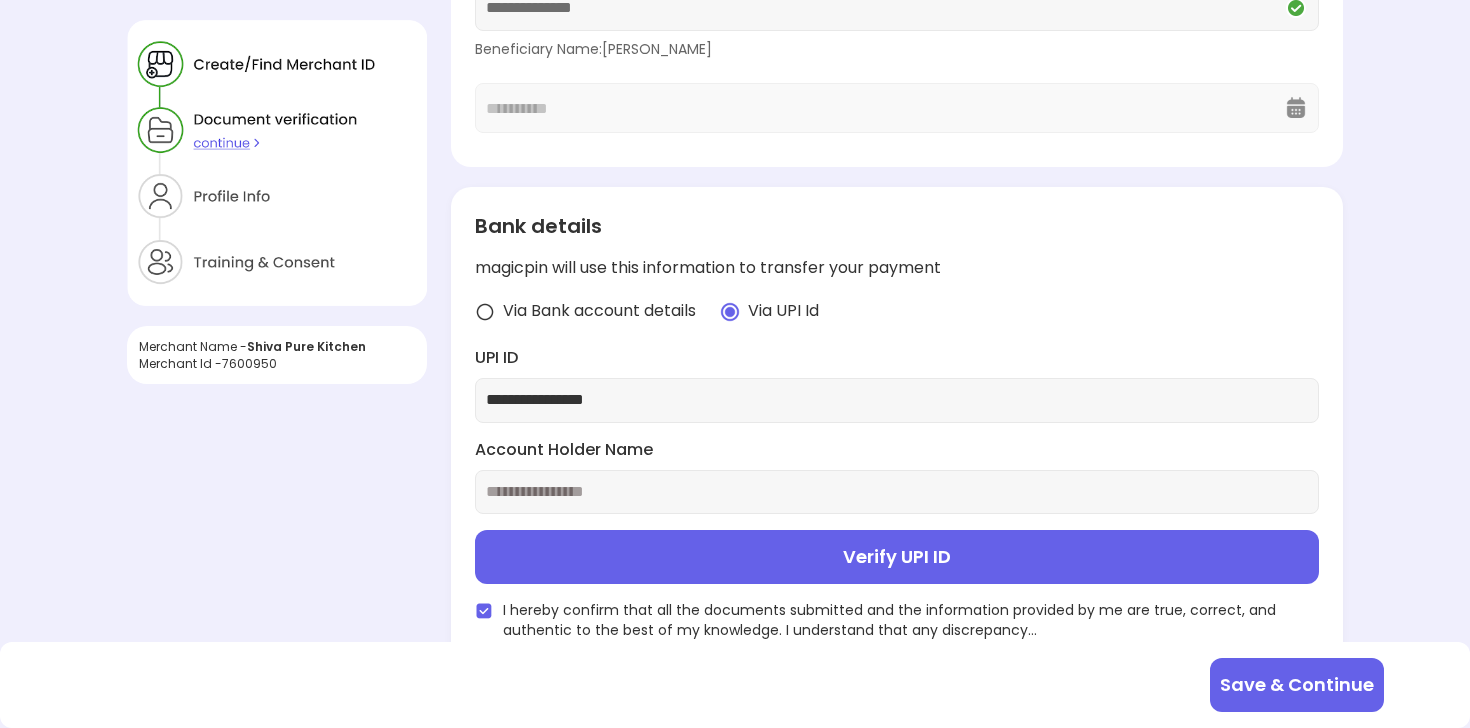 click at bounding box center [897, 492] 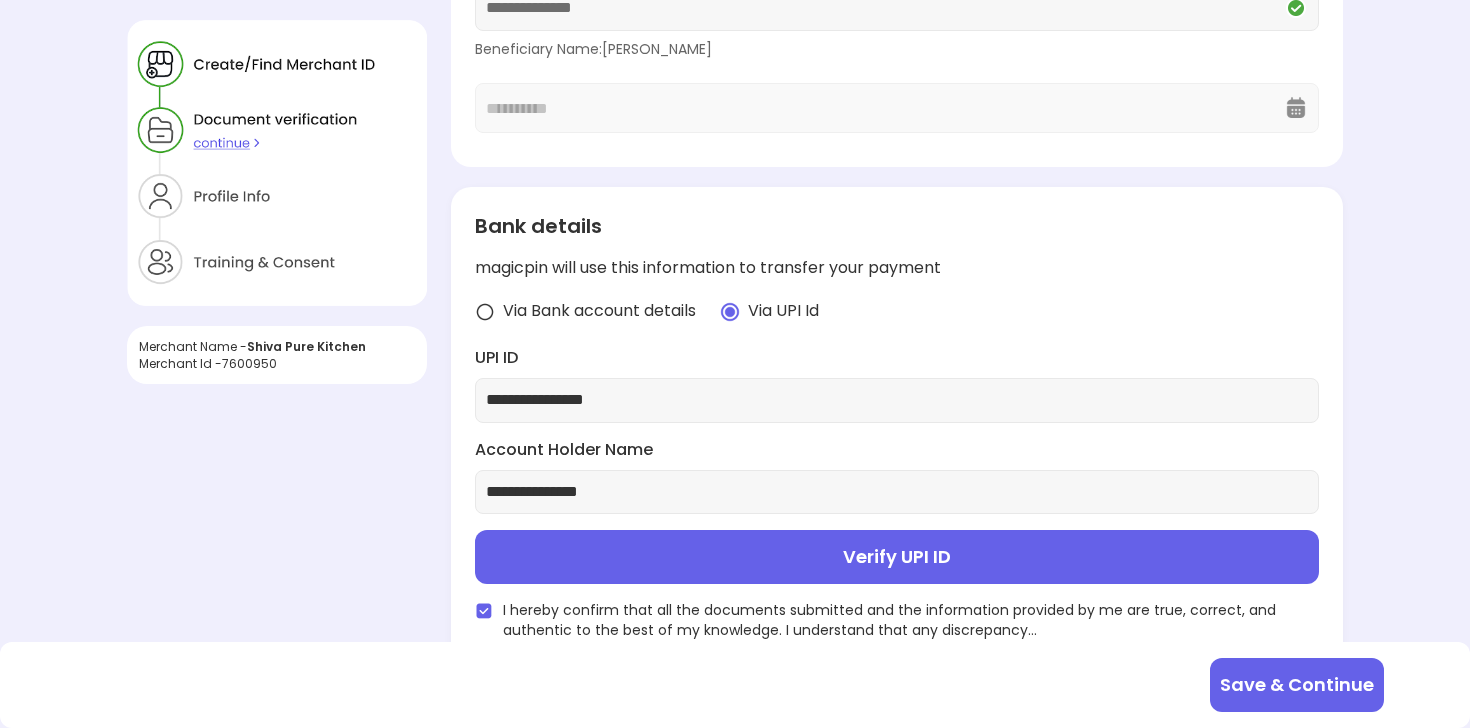 click on "Verify UPI ID" at bounding box center [897, 557] 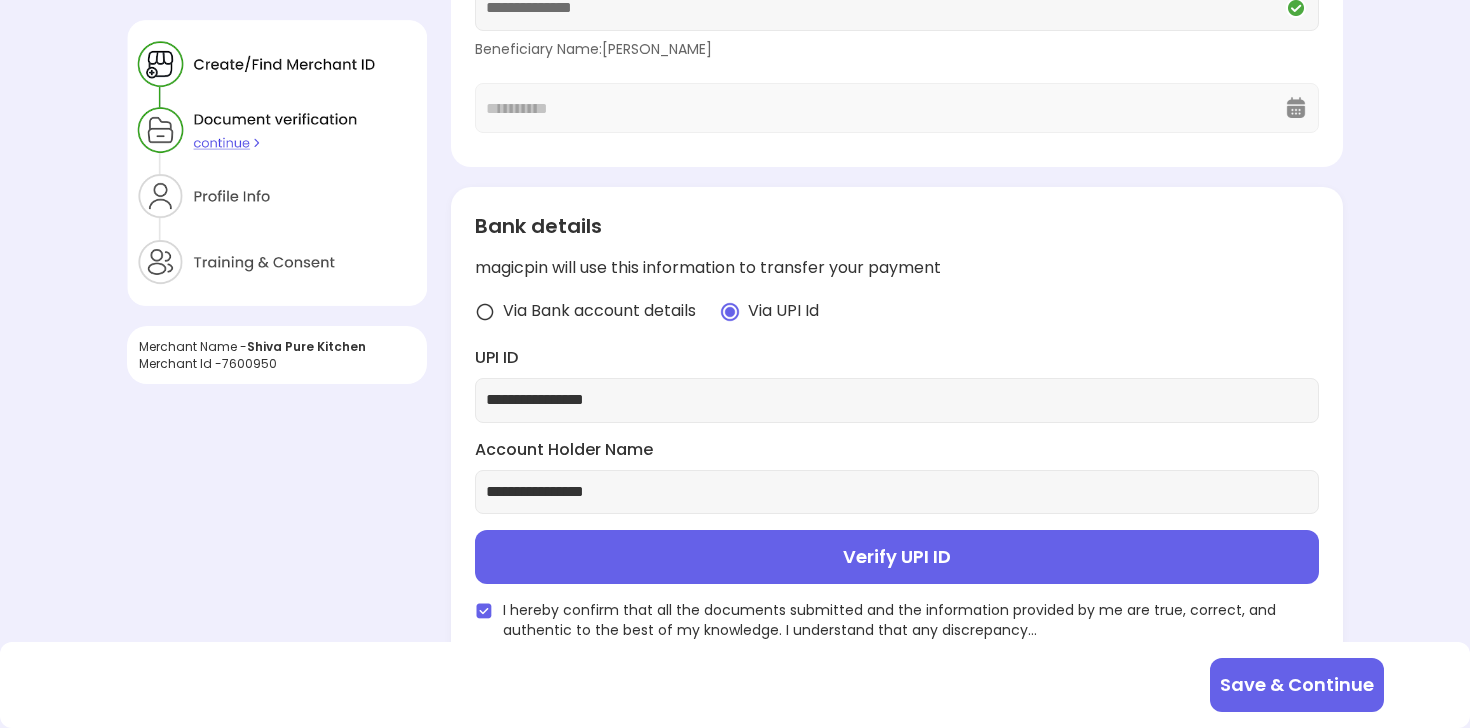 scroll, scrollTop: 203, scrollLeft: 0, axis: vertical 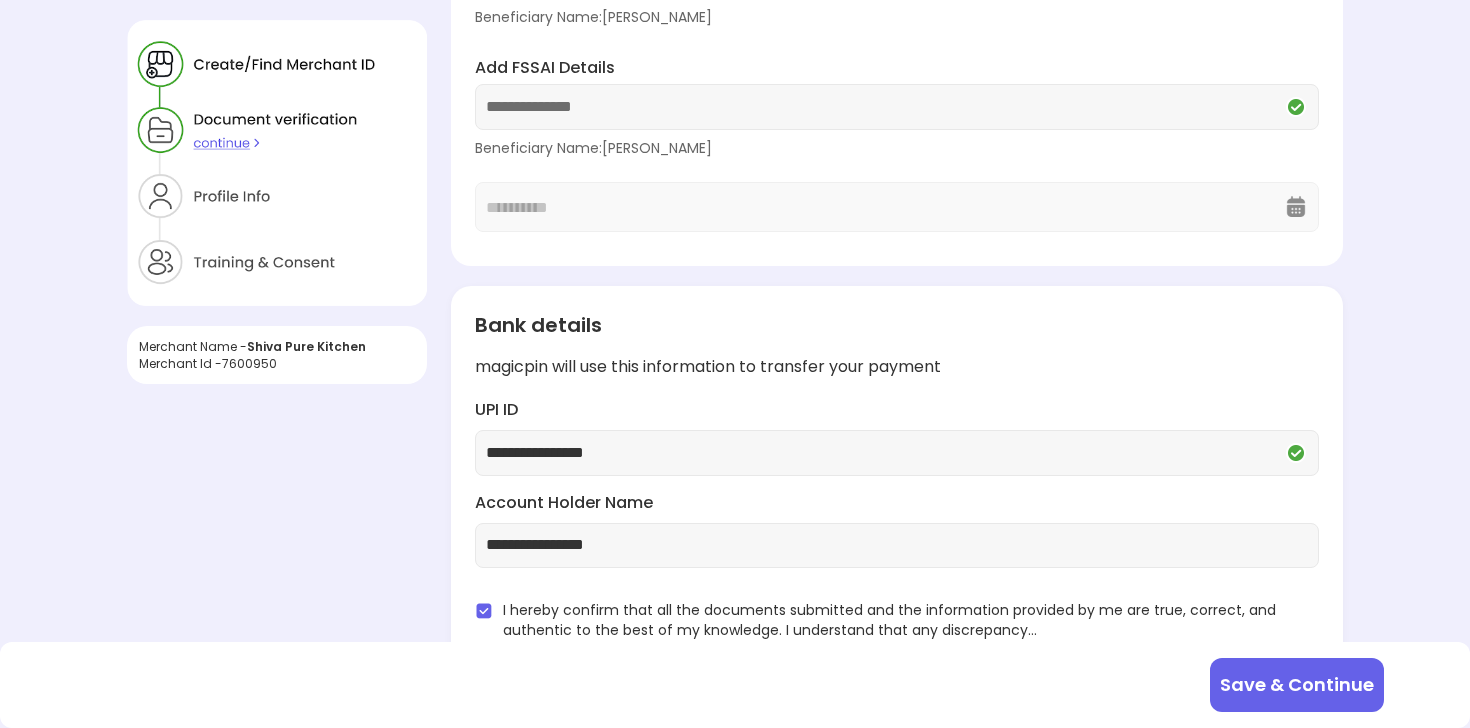 click on "Save & Continue" at bounding box center [1297, 685] 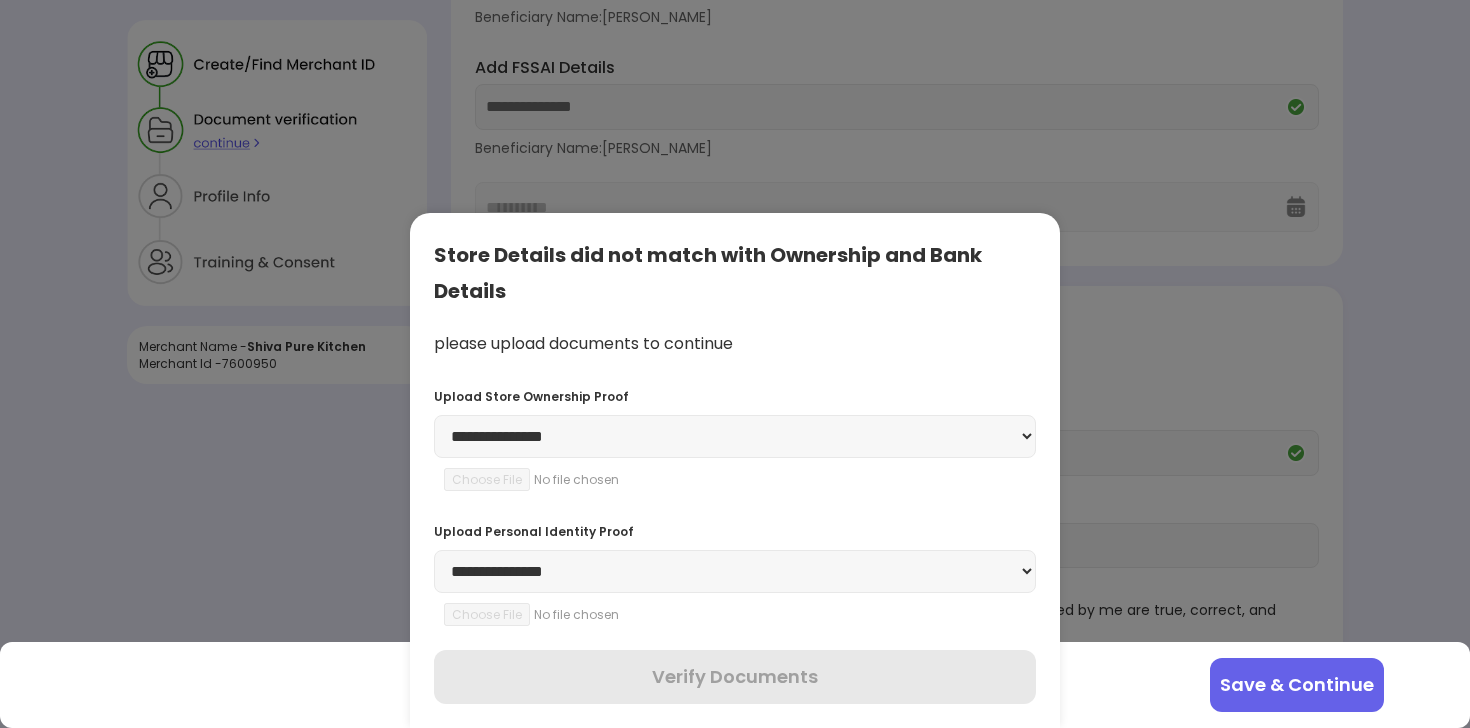 click on "**********" at bounding box center [735, 436] 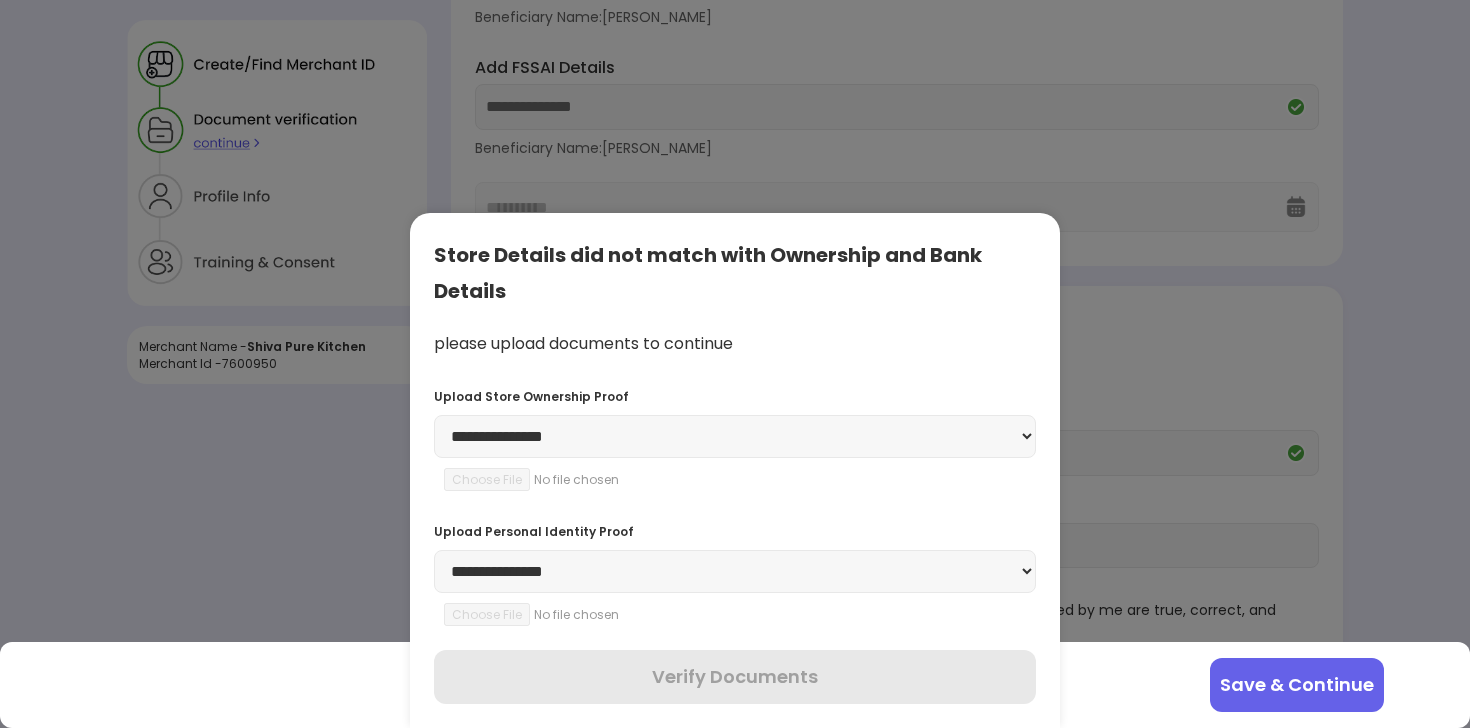 select on "**********" 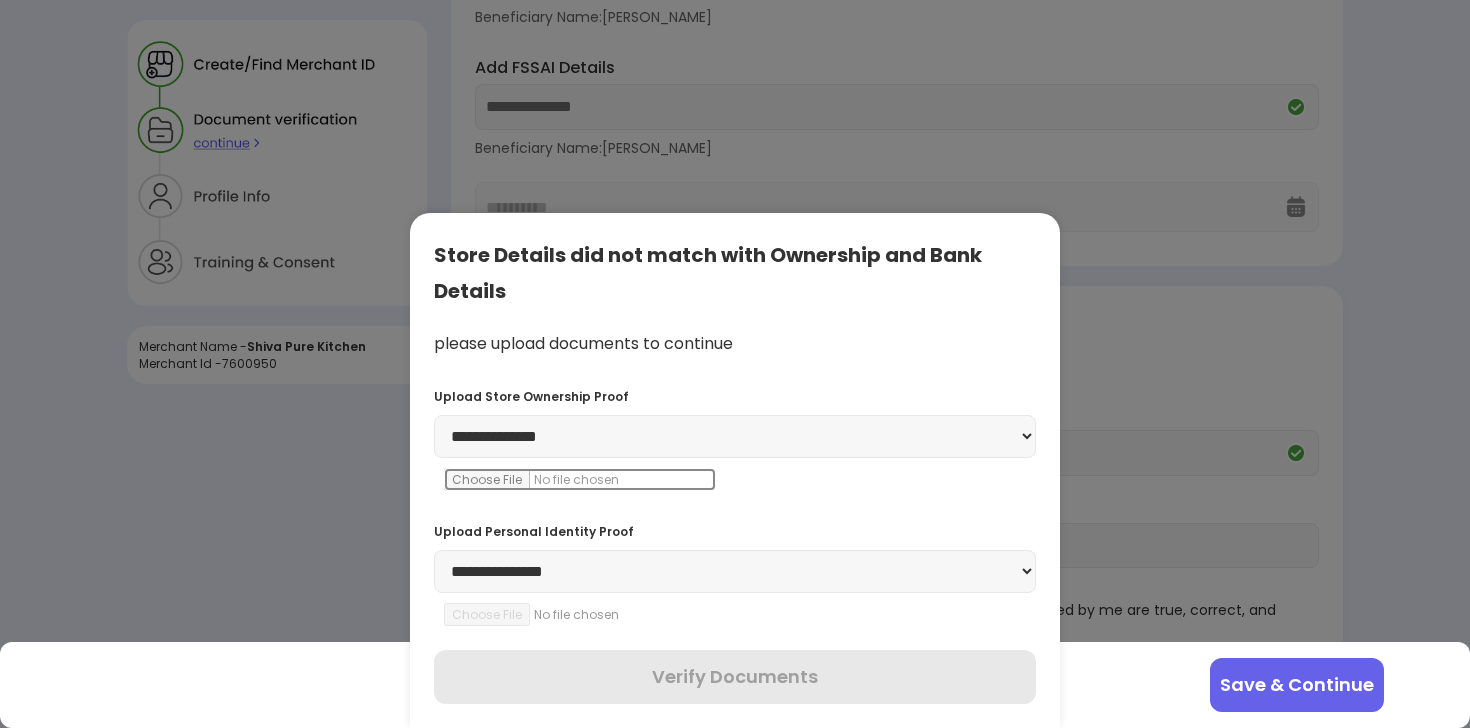 click at bounding box center (580, 479) 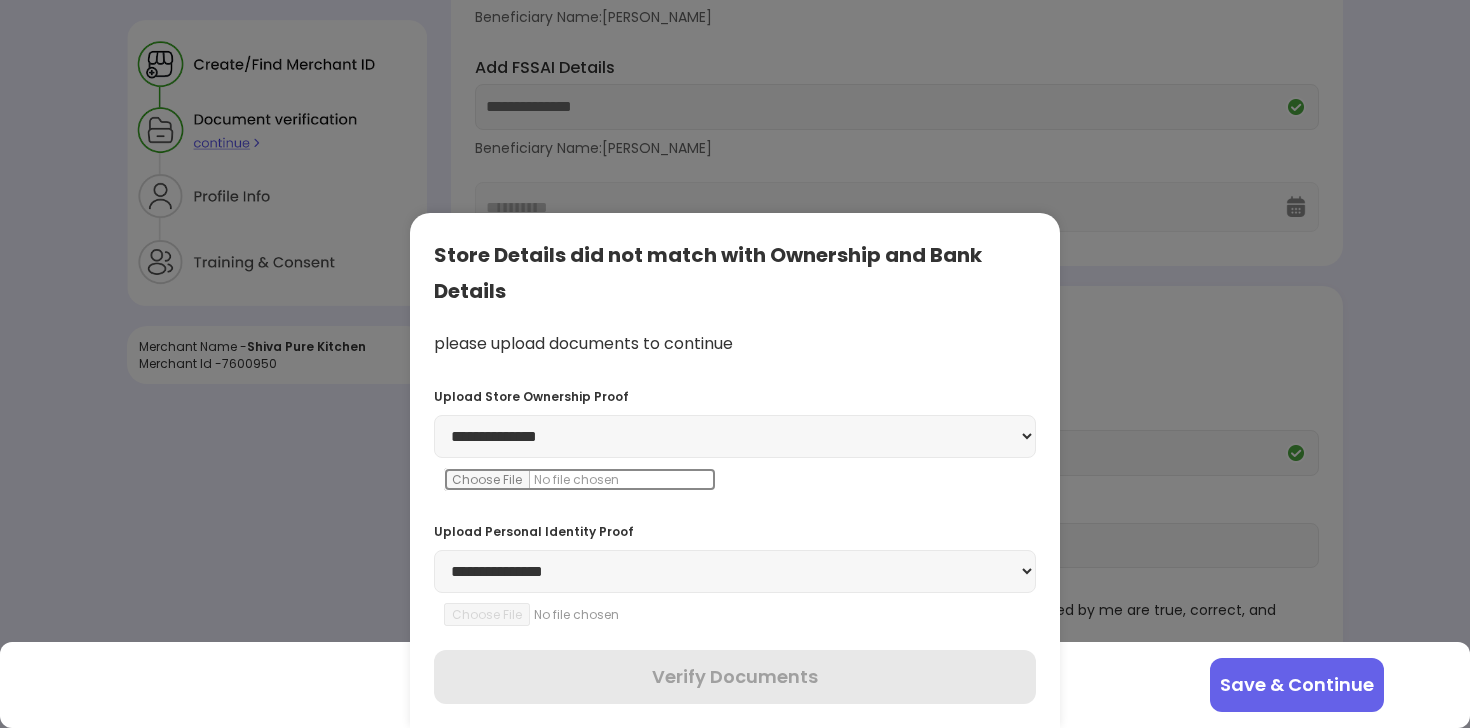 type on "**********" 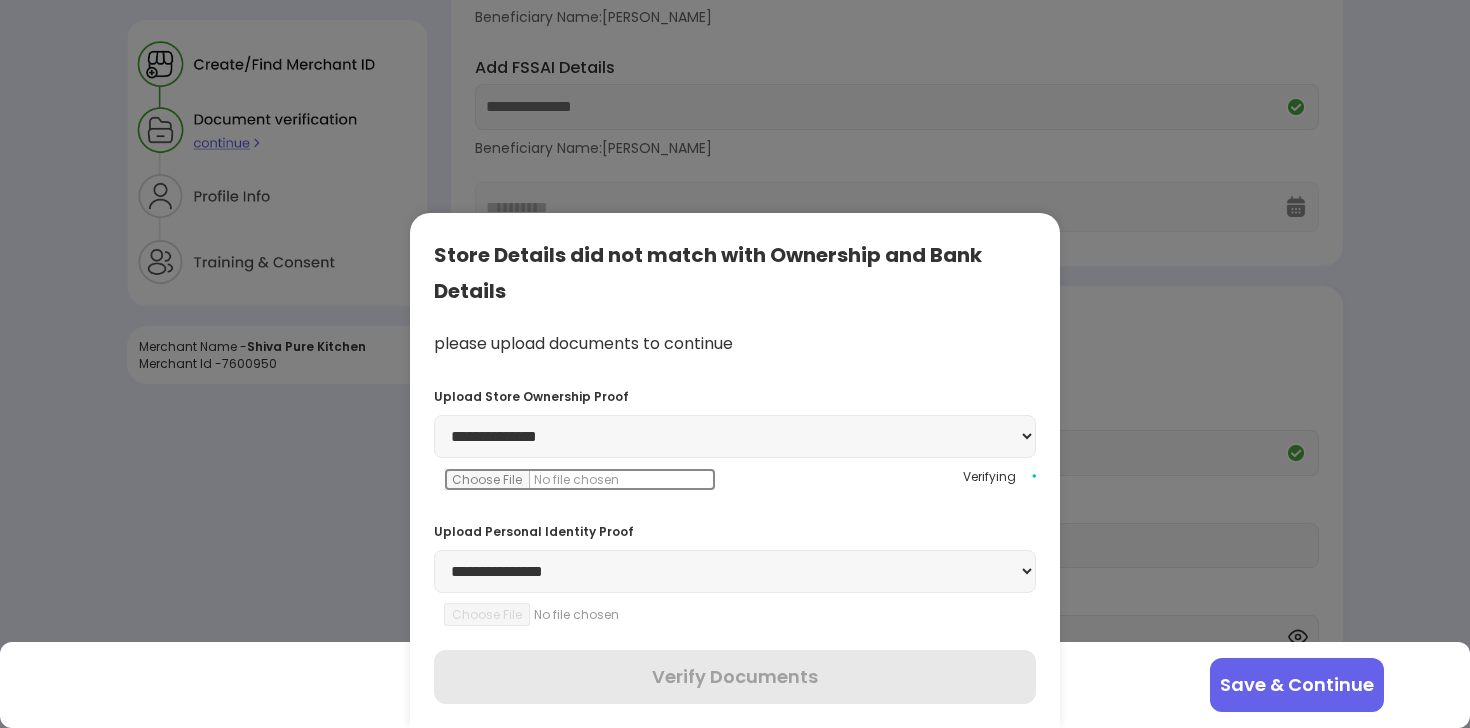 scroll, scrollTop: 278, scrollLeft: 0, axis: vertical 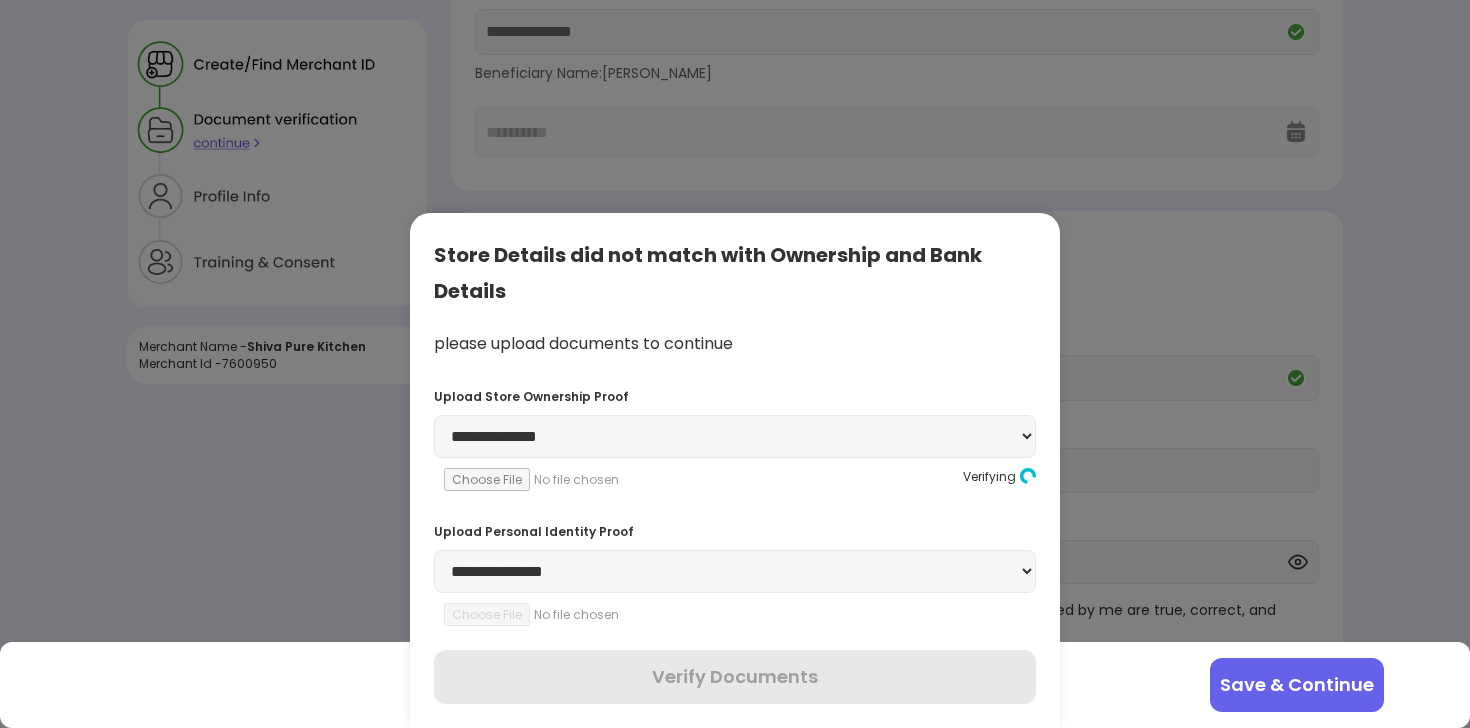click on "**********" at bounding box center [735, 571] 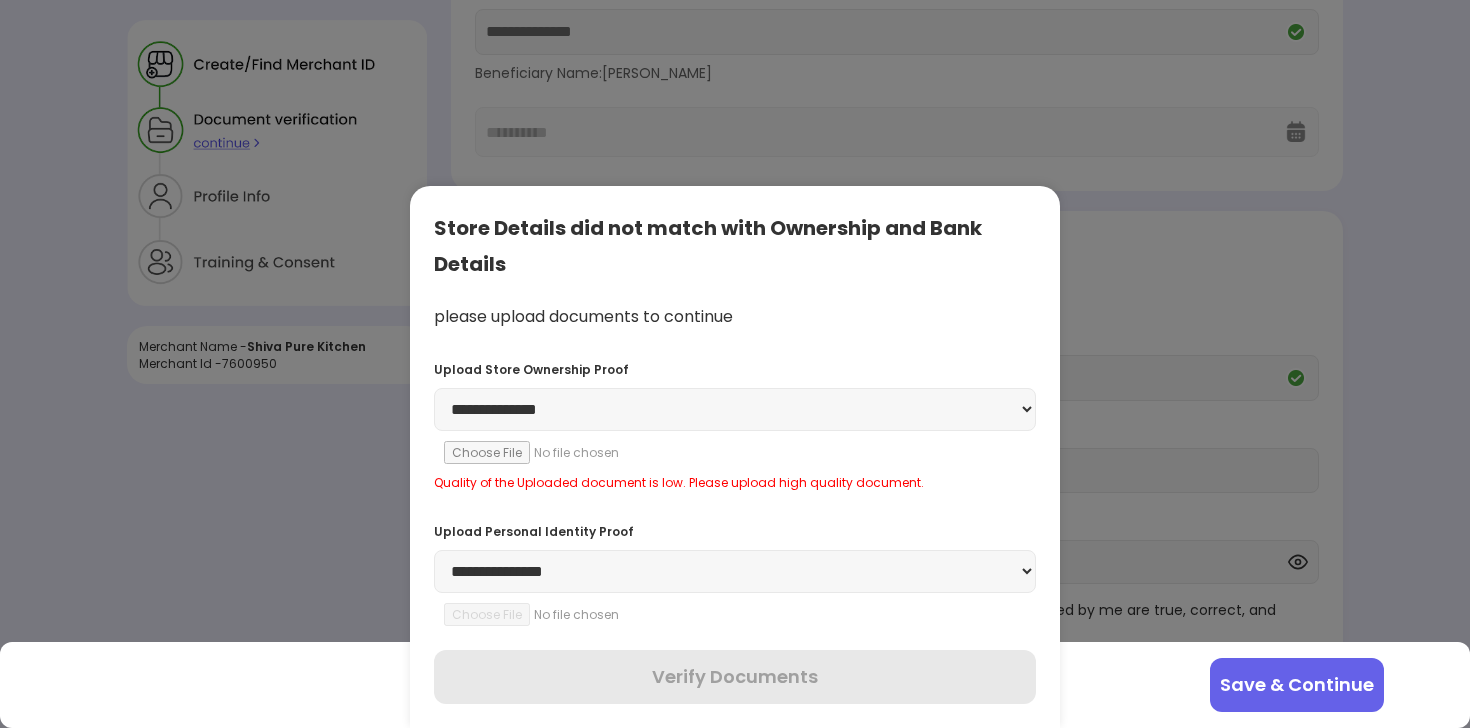 select on "********" 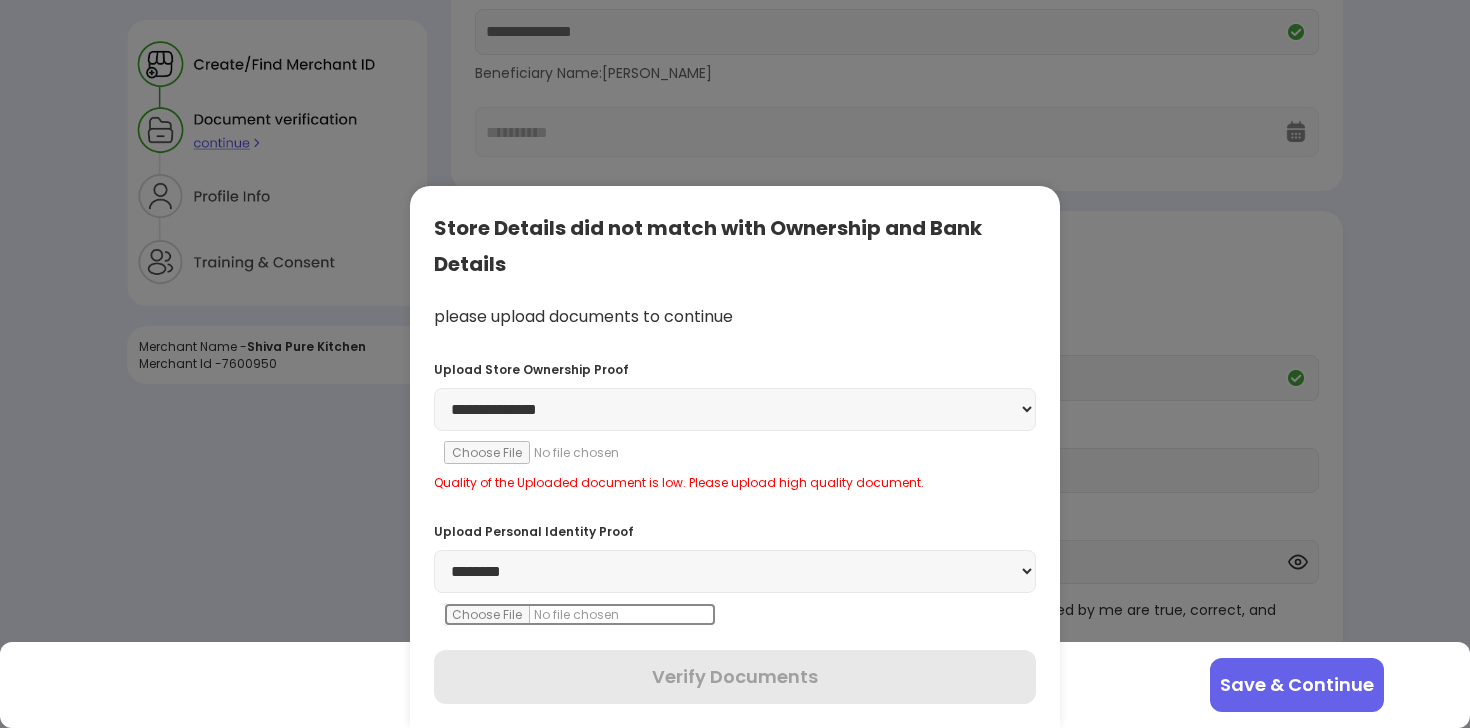 click at bounding box center (580, 614) 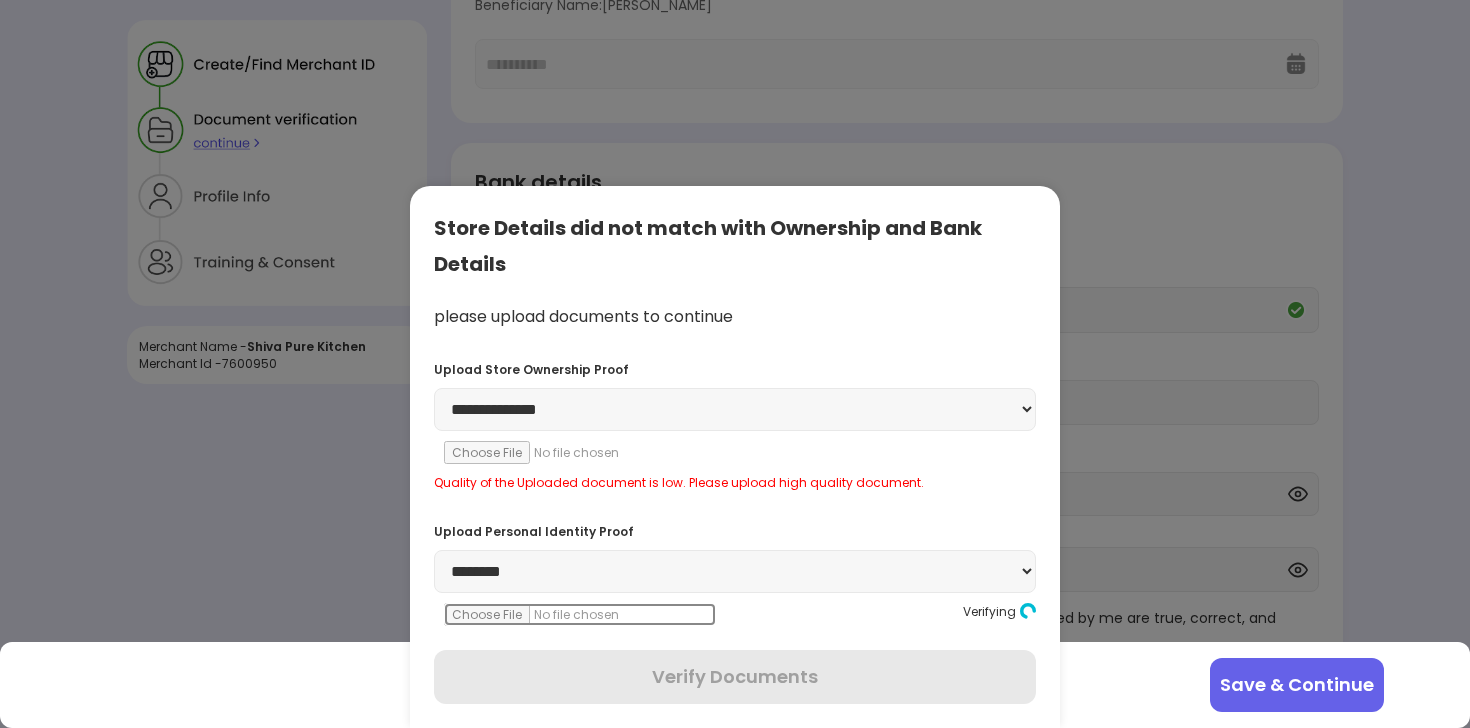 scroll, scrollTop: 348, scrollLeft: 0, axis: vertical 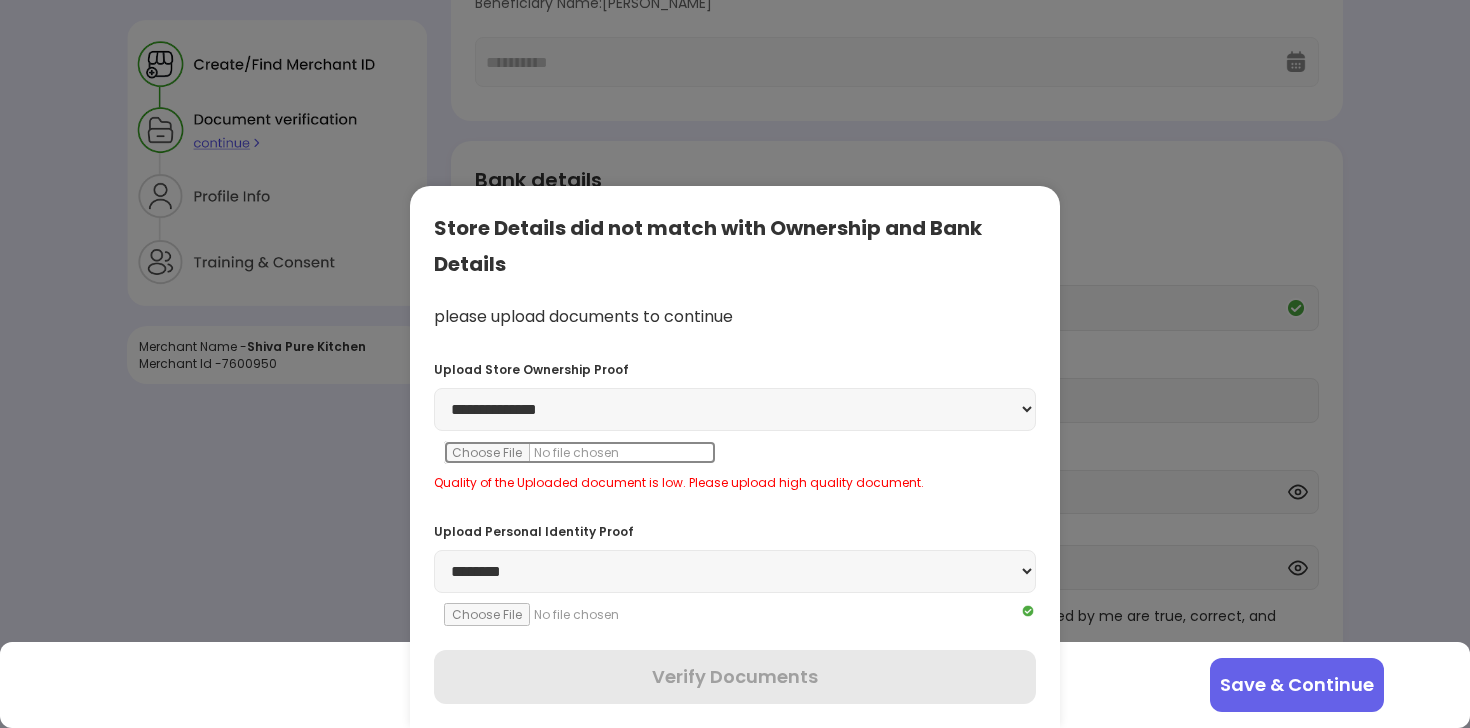 click at bounding box center [580, 452] 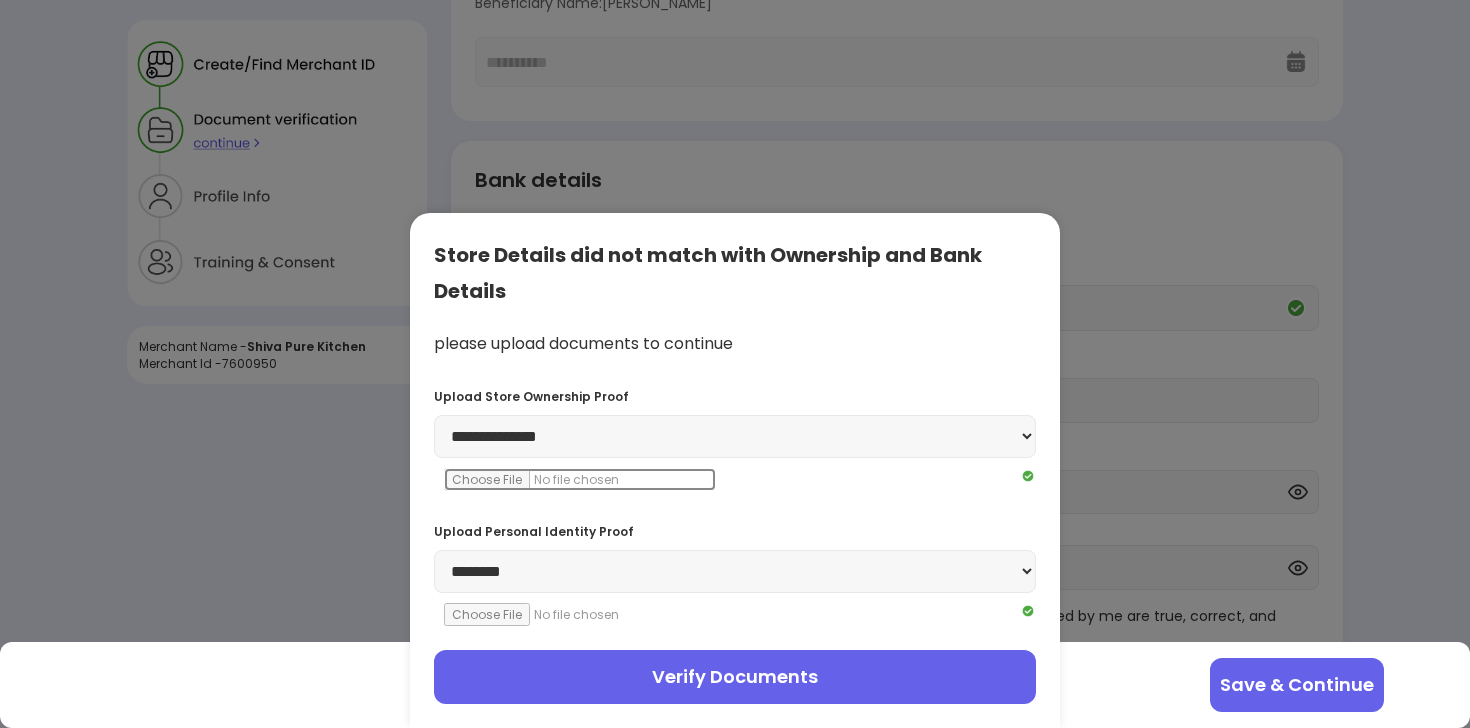 scroll, scrollTop: 354, scrollLeft: 0, axis: vertical 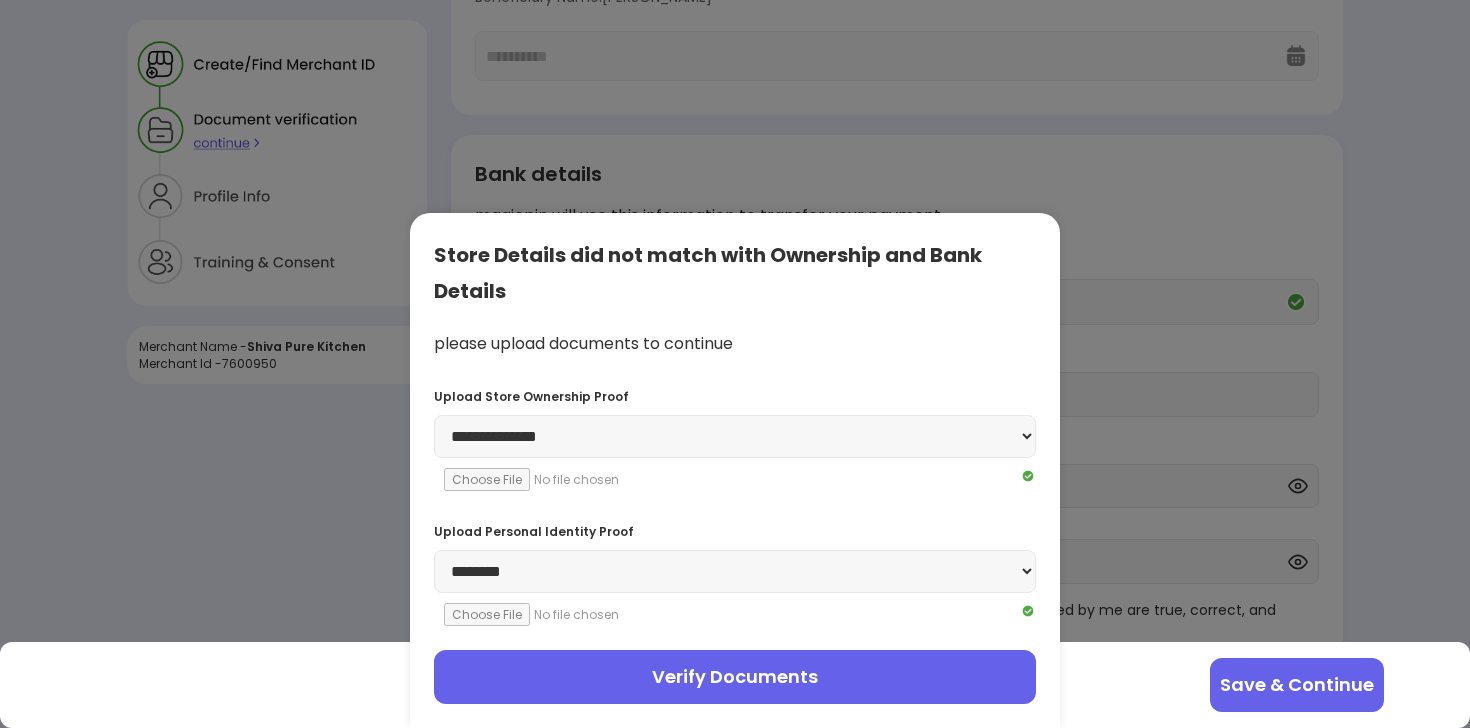 click on "Verify Documents" at bounding box center (735, 677) 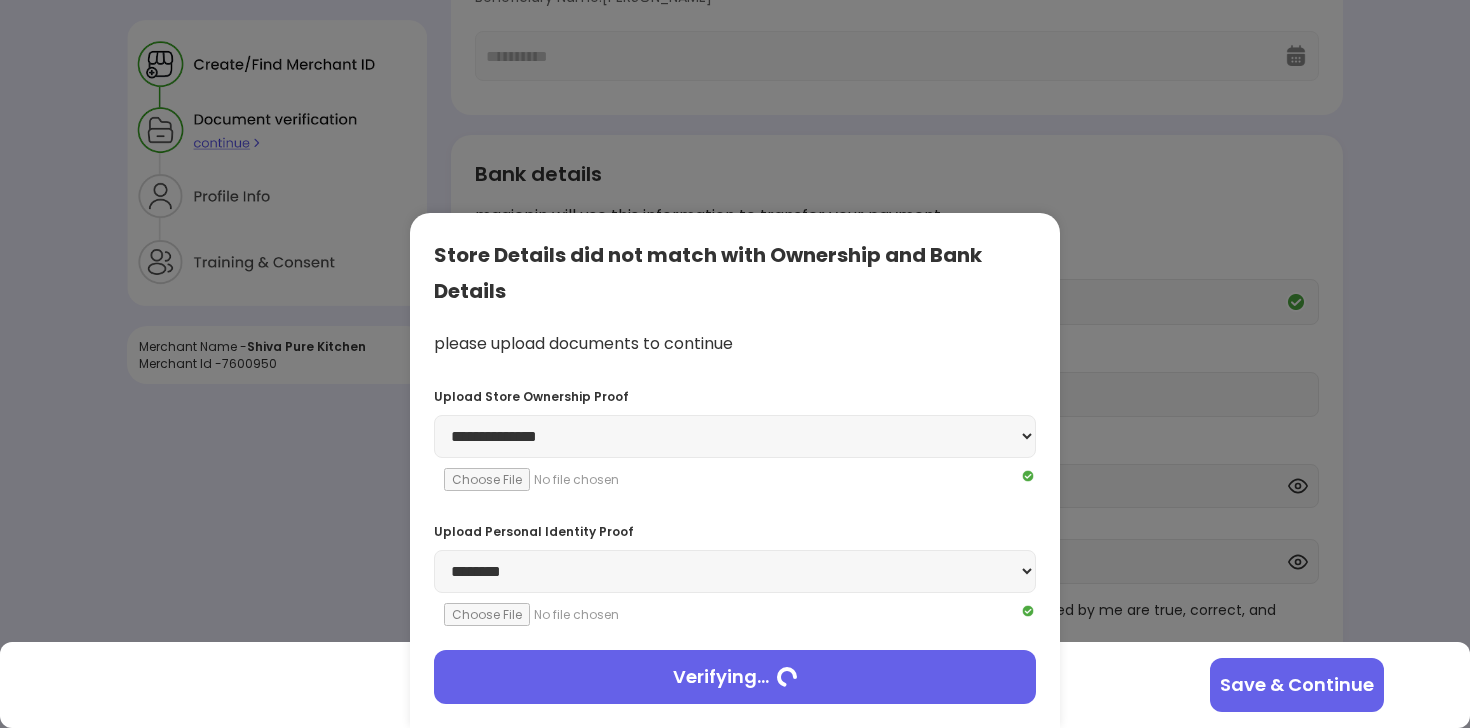 scroll, scrollTop: 57, scrollLeft: 0, axis: vertical 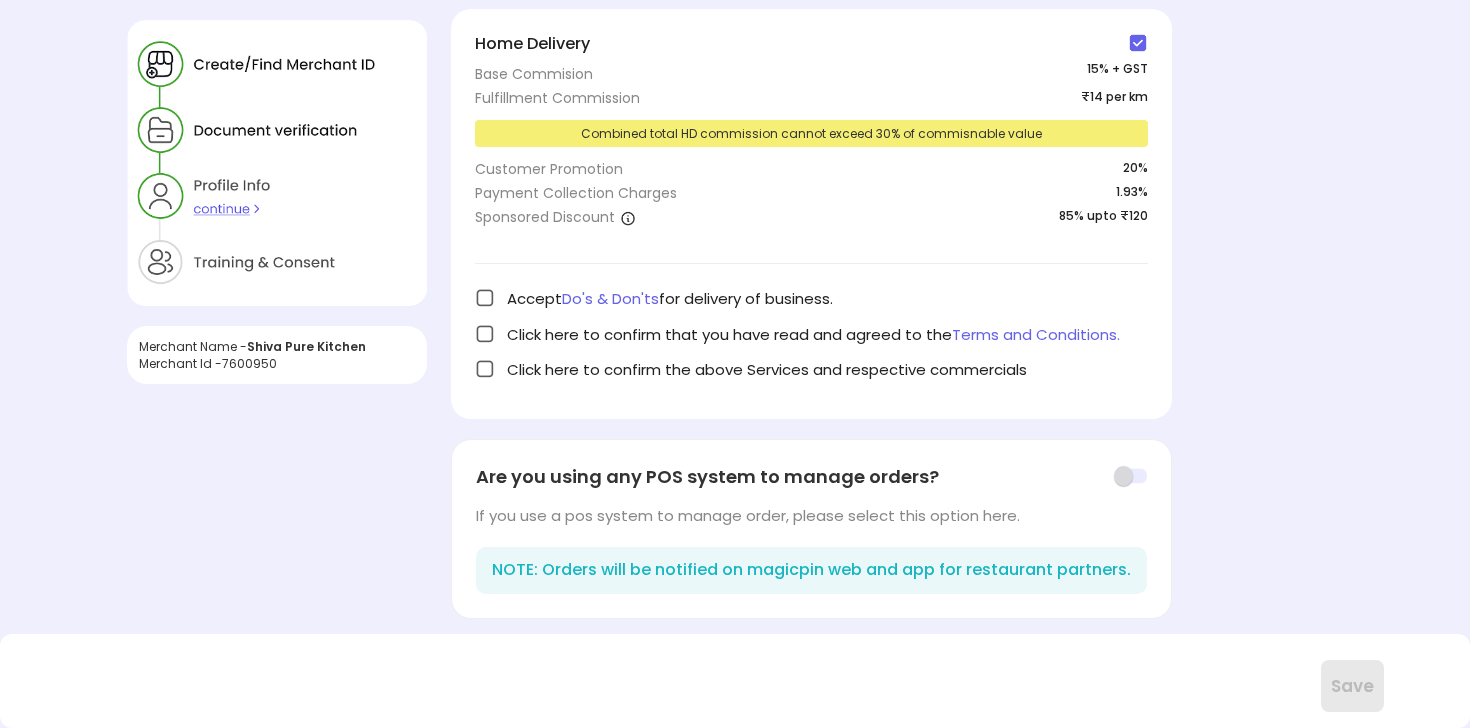click on "Home Delivery Base Commision  15 % + GST Fulfillment Commission ₹14 per km Combined total HD commission cannot exceed 30% of commisnable value Customer Promotion  20 % Payment Collection Charges  1.93% Sponsored Discount     85% upto ₹120 Accept  Do's & Don'ts  for delivery of business. Click here to confirm that you have read and agreed to the  Terms and Conditions. Click here to confirm the above Services and respective commercials   Save" at bounding box center [811, 213] 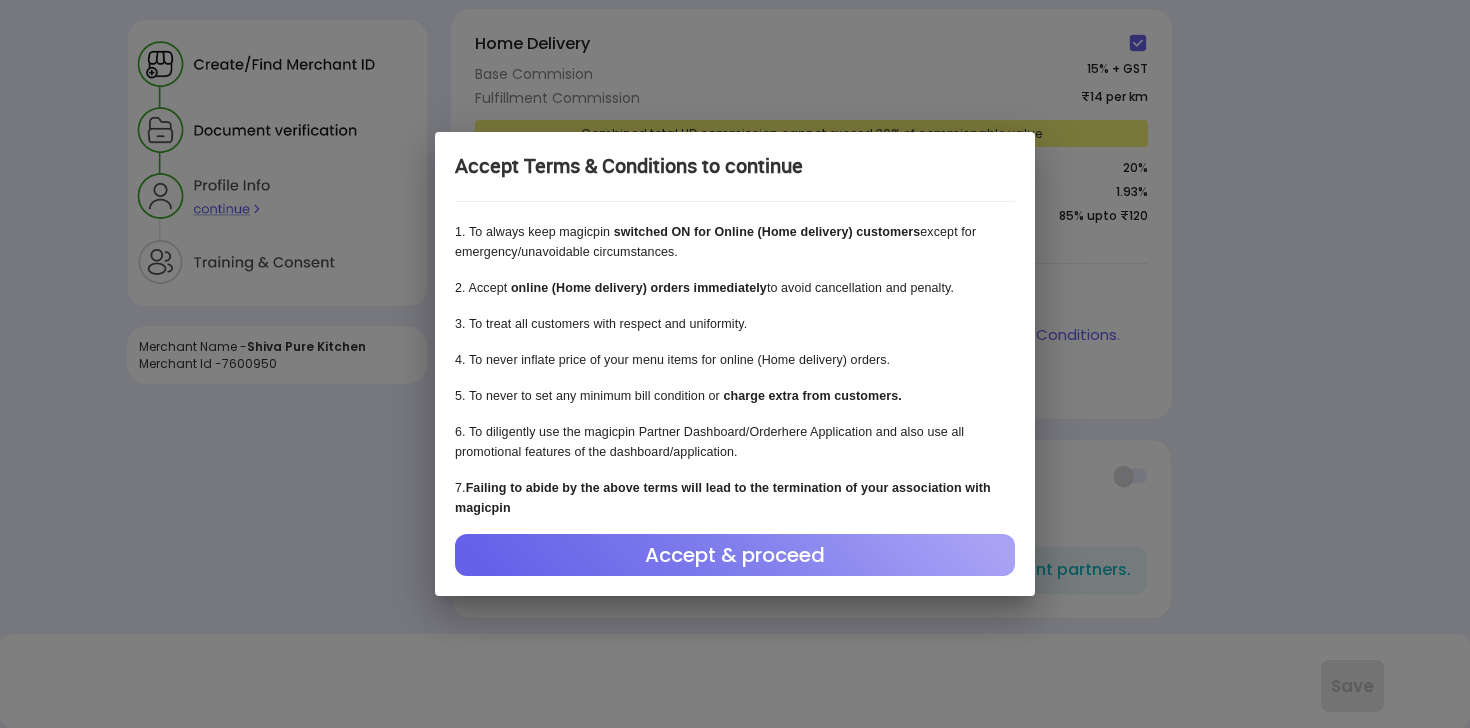 click on "Accept & proceed" at bounding box center (735, 555) 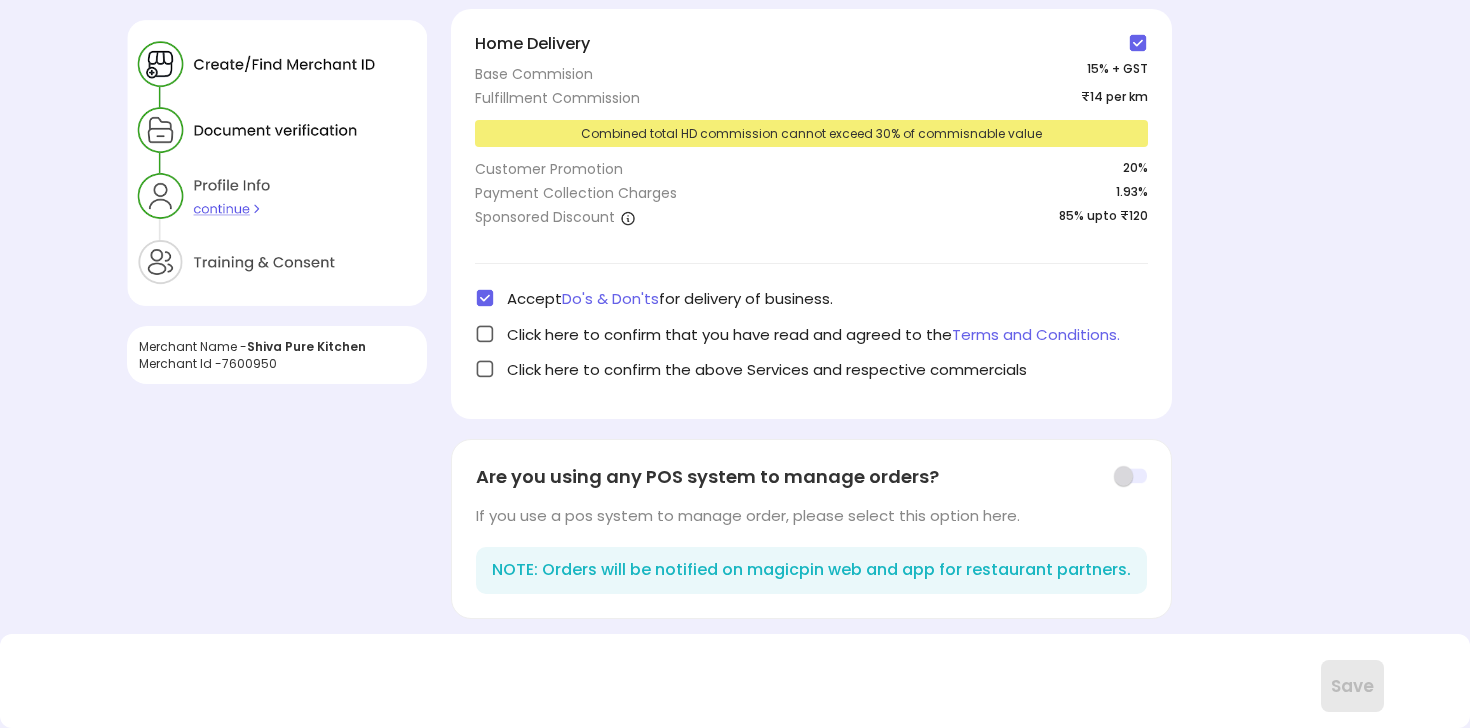 click on "Do's & Don'ts" at bounding box center [610, 298] 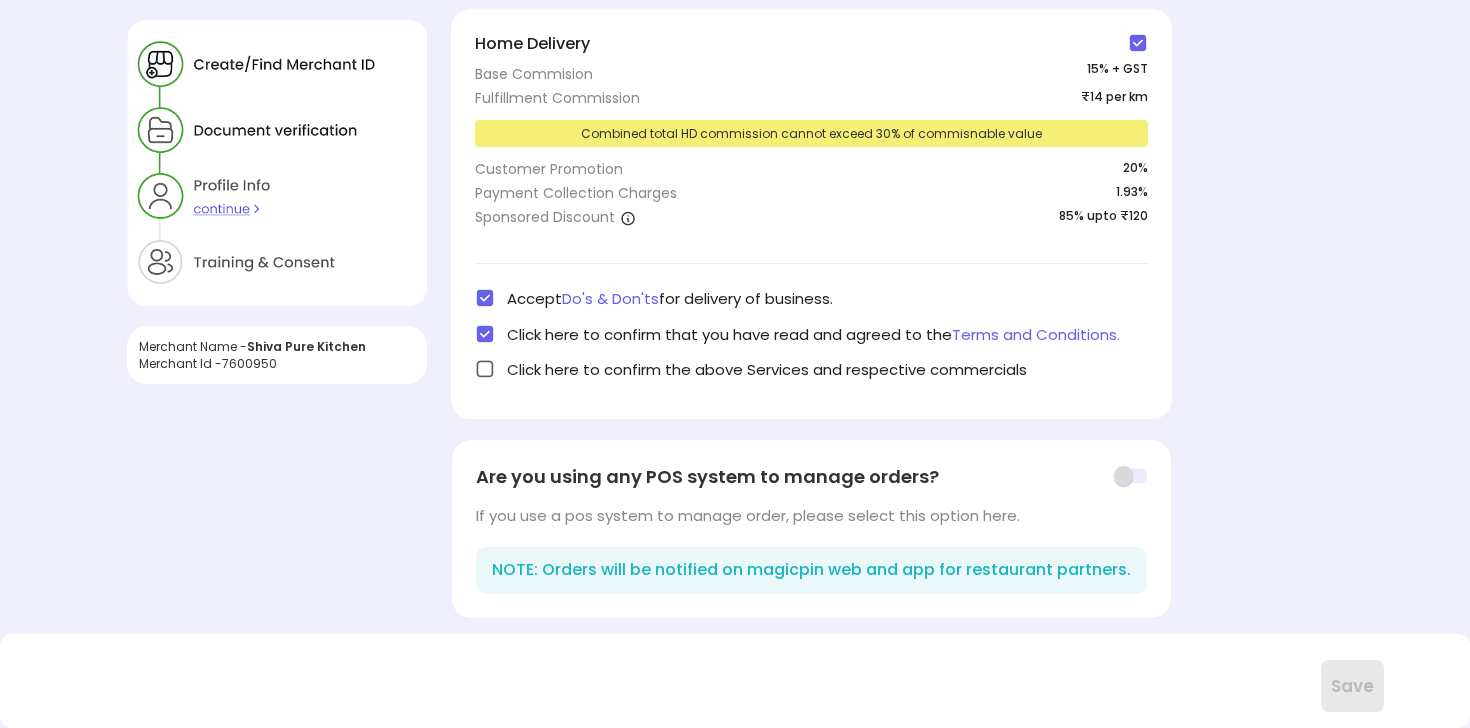 click at bounding box center [485, 369] 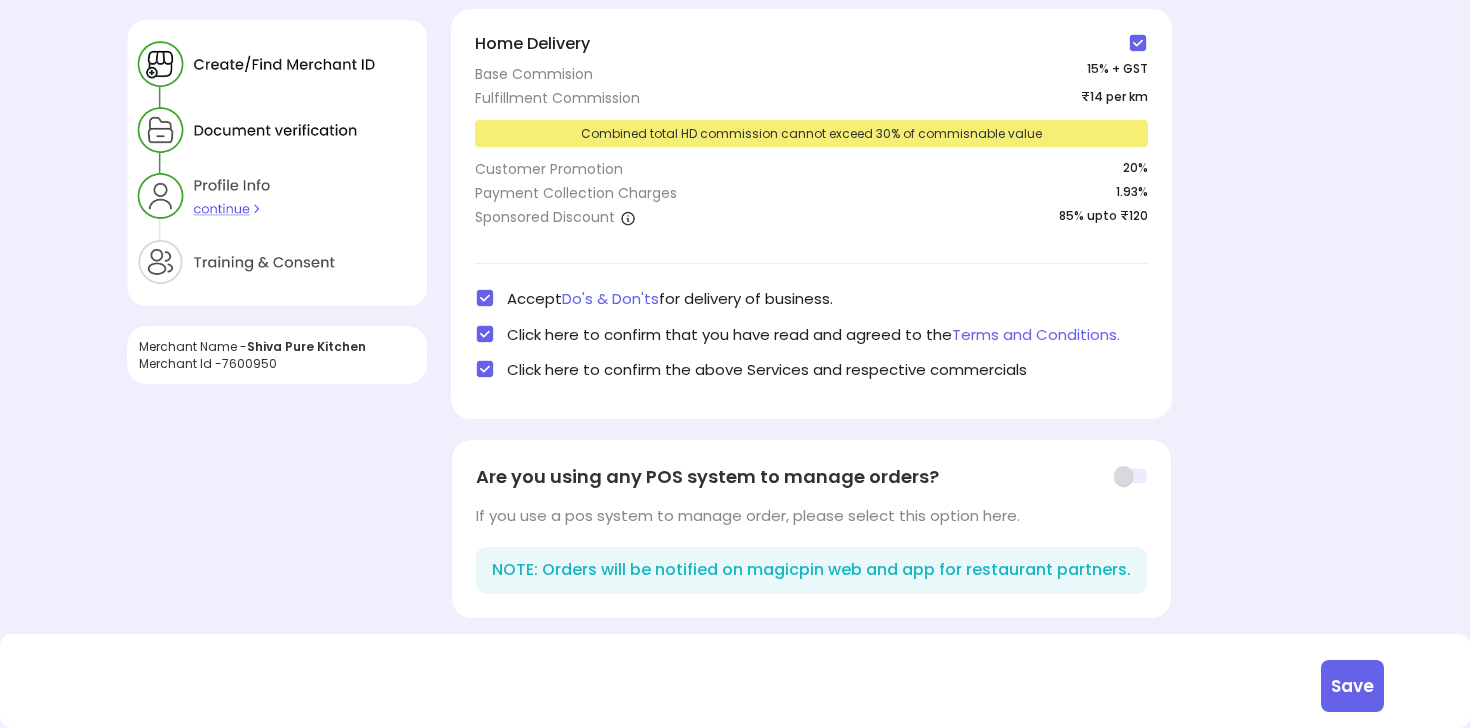 click on "Click here to confirm the above Services and respective commercials" at bounding box center [767, 369] 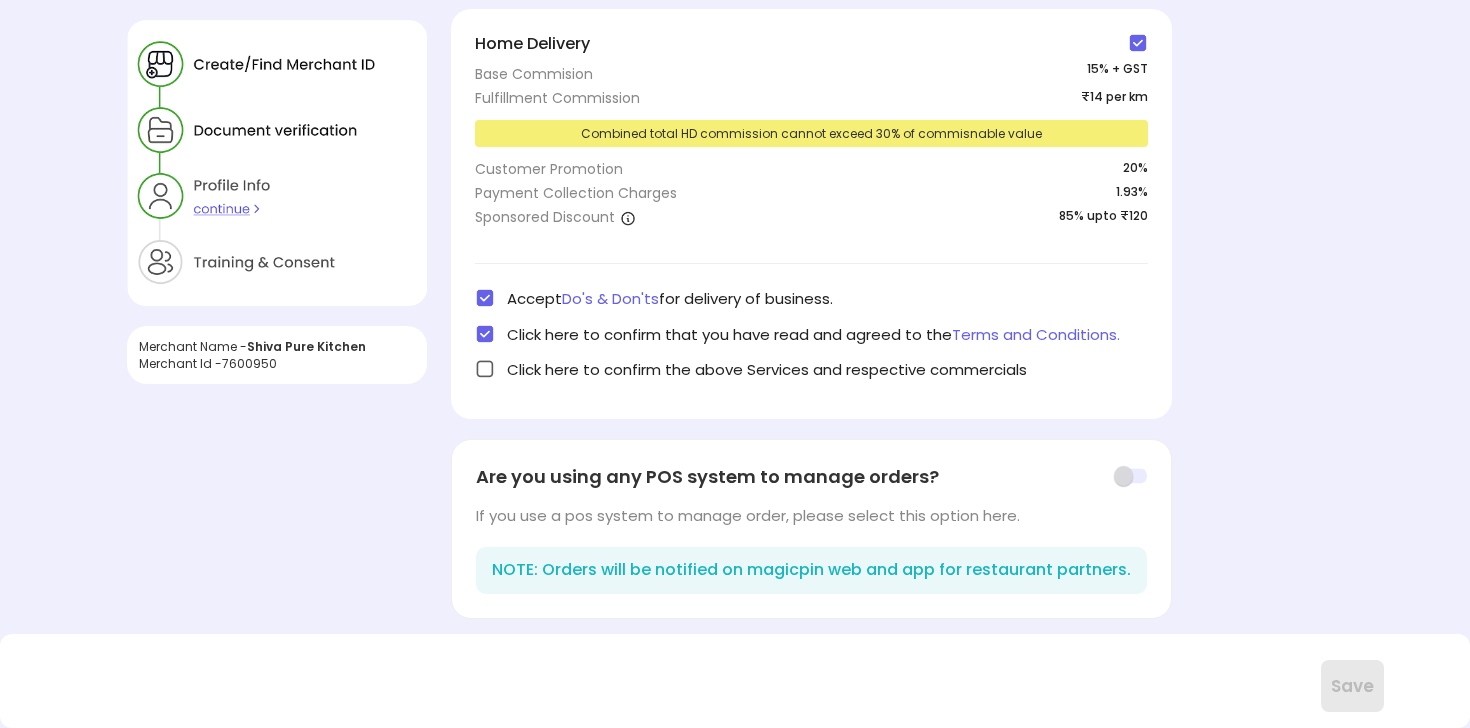 click on "Click here to confirm the above Services and respective commercials" at bounding box center (767, 369) 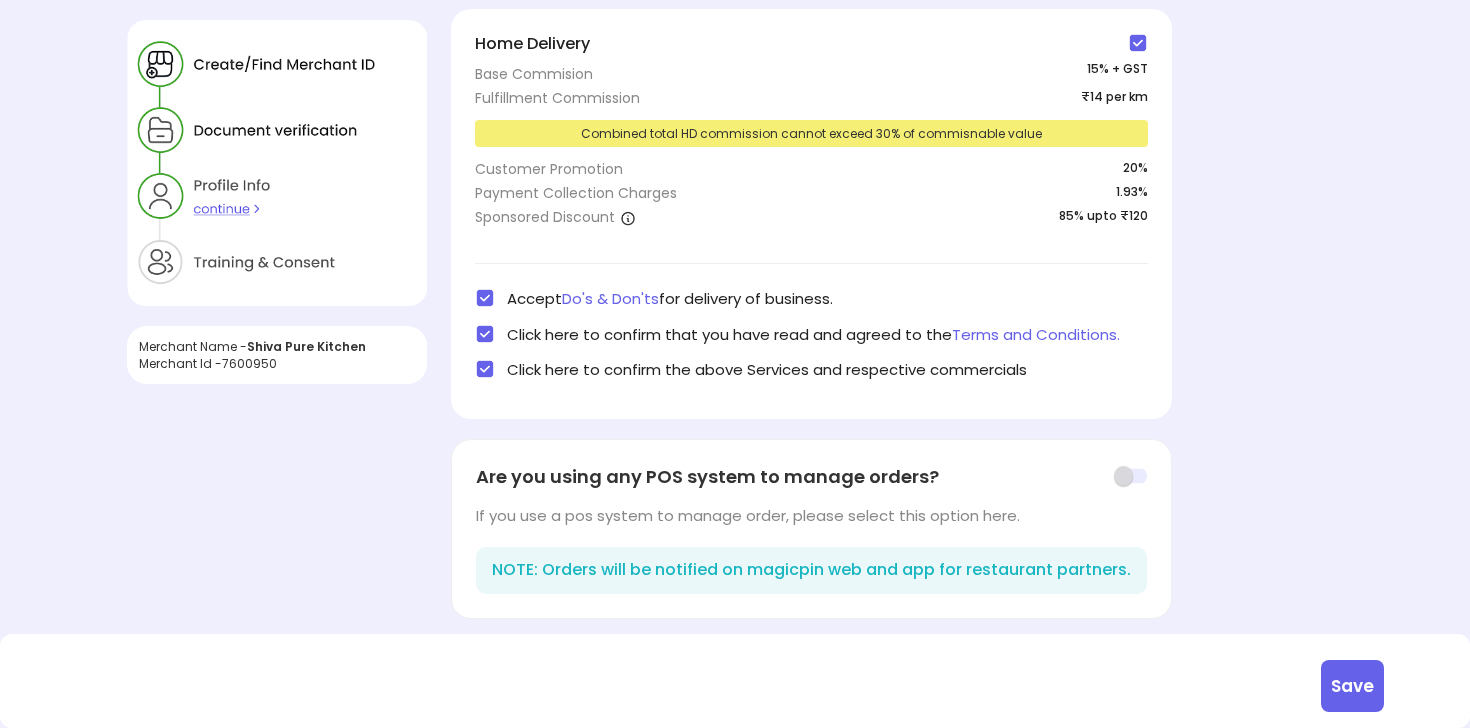 click at bounding box center [1130, 476] 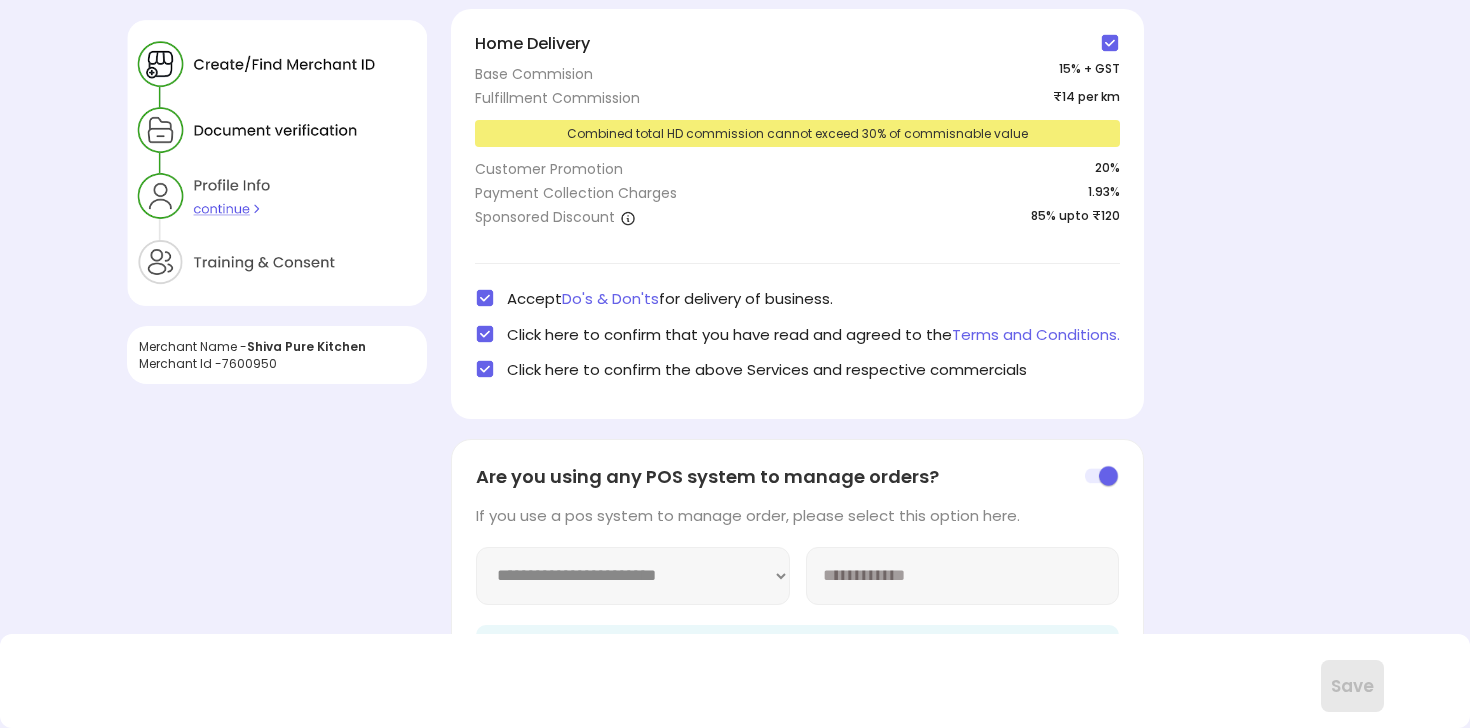 click at bounding box center [1102, 476] 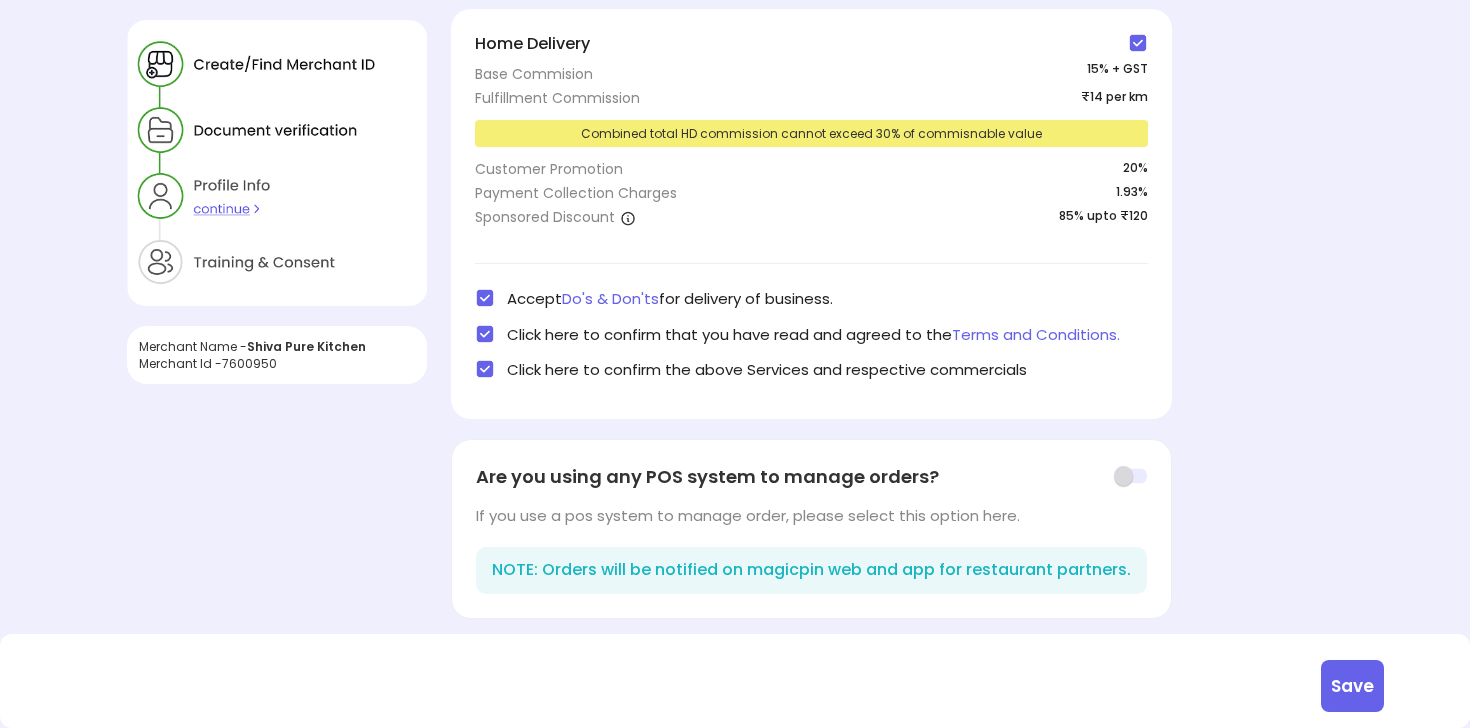 scroll, scrollTop: 0, scrollLeft: 0, axis: both 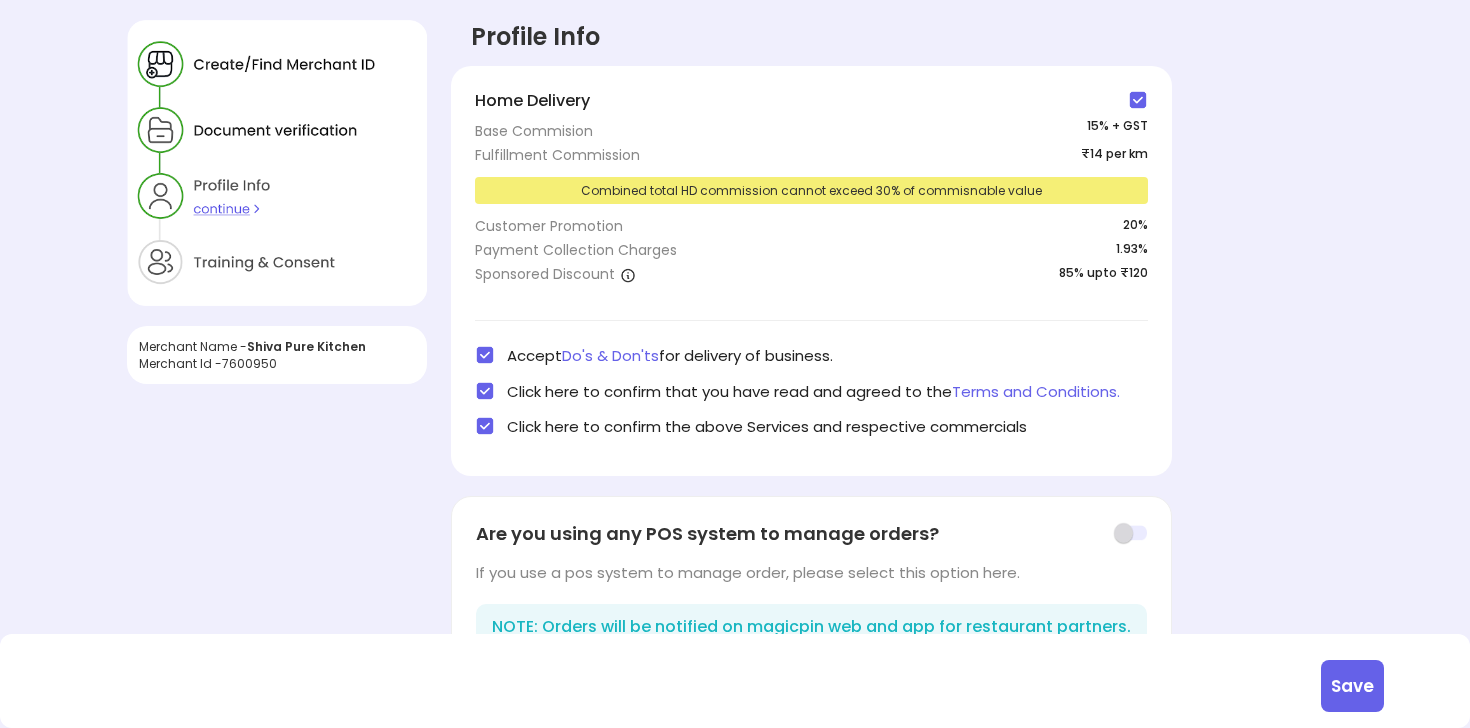 click on "Save" at bounding box center (1352, 686) 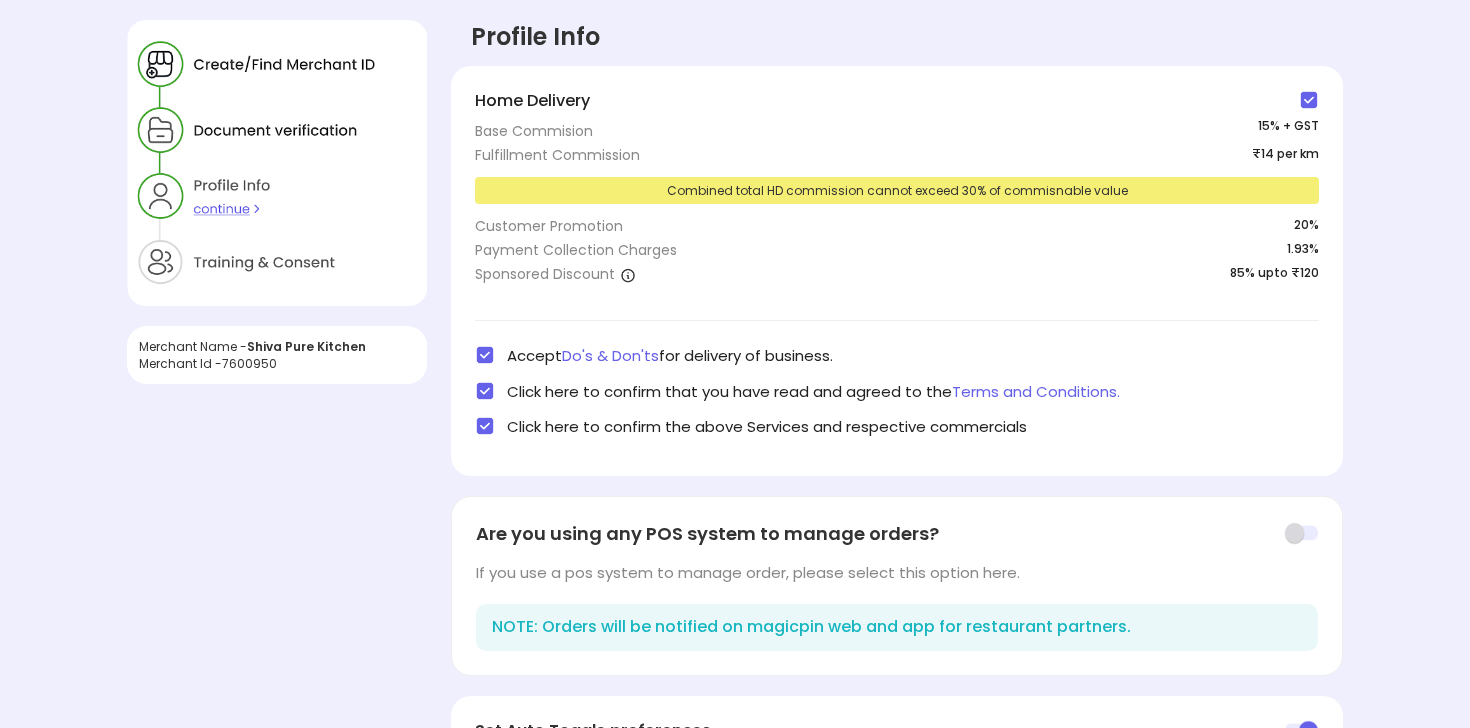 scroll, scrollTop: 215, scrollLeft: 0, axis: vertical 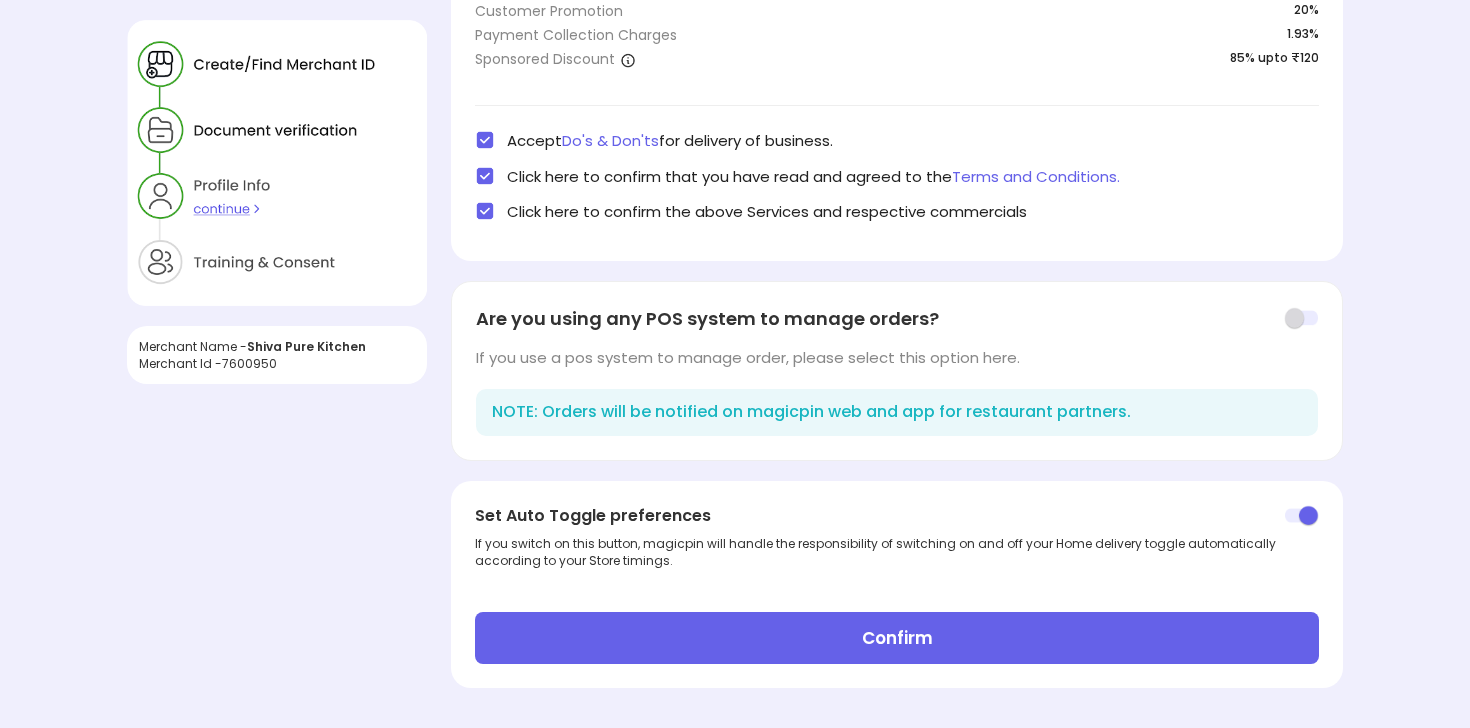 click on "Confirm" at bounding box center [897, 638] 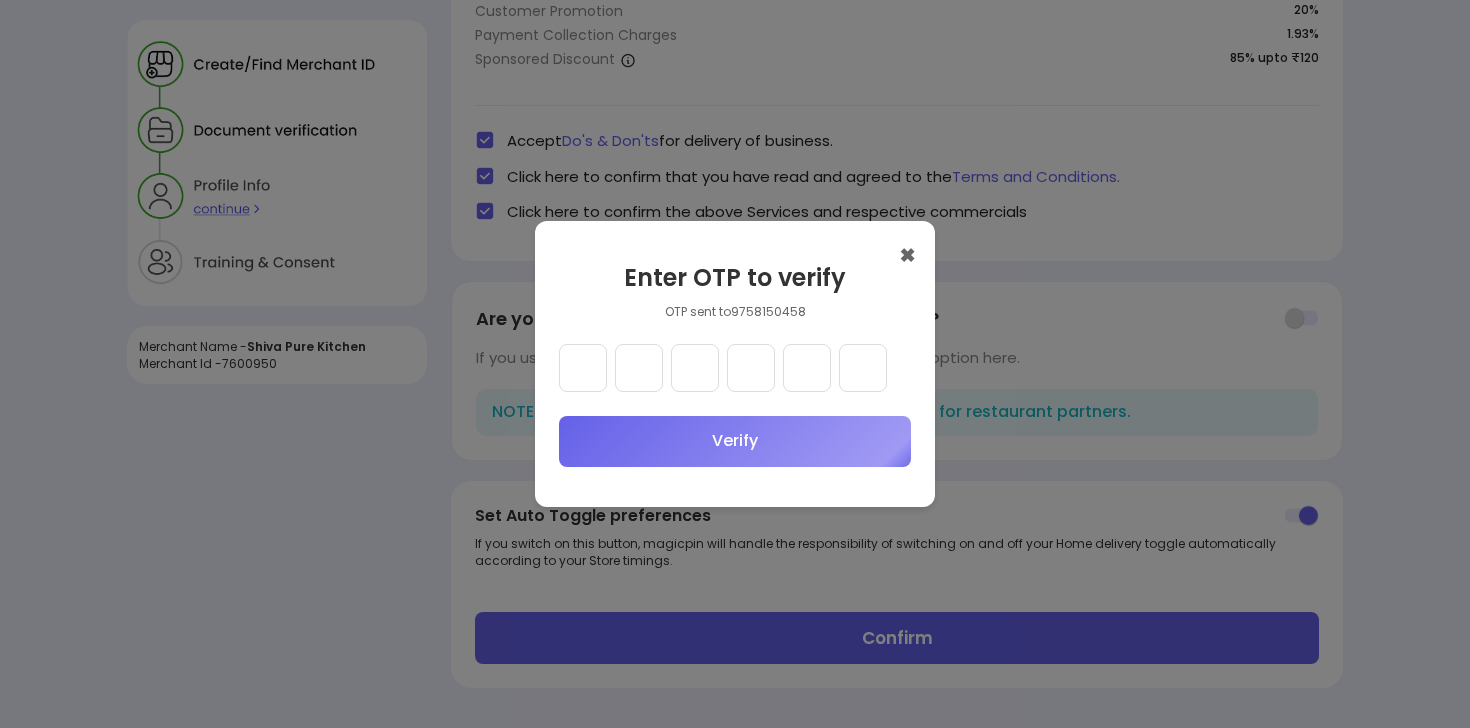 click at bounding box center (583, 368) 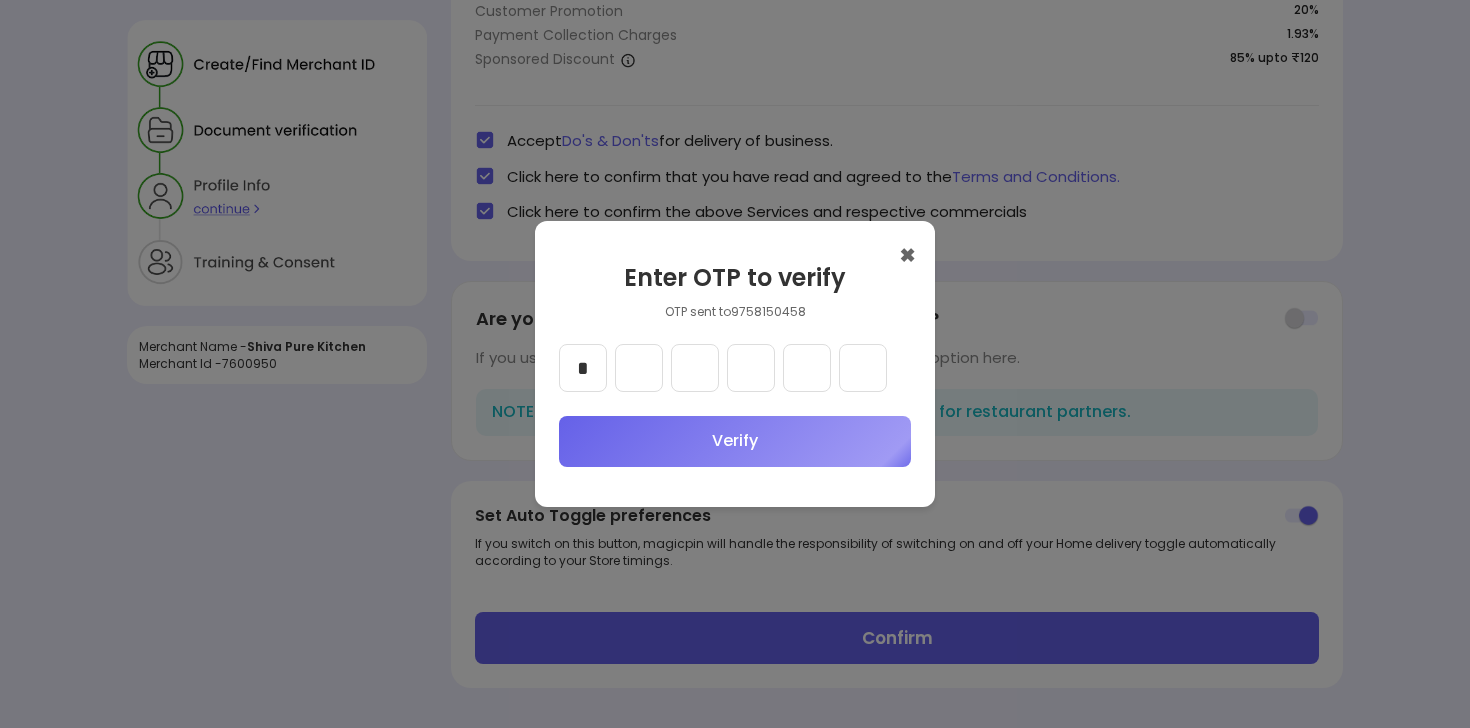 type on "*" 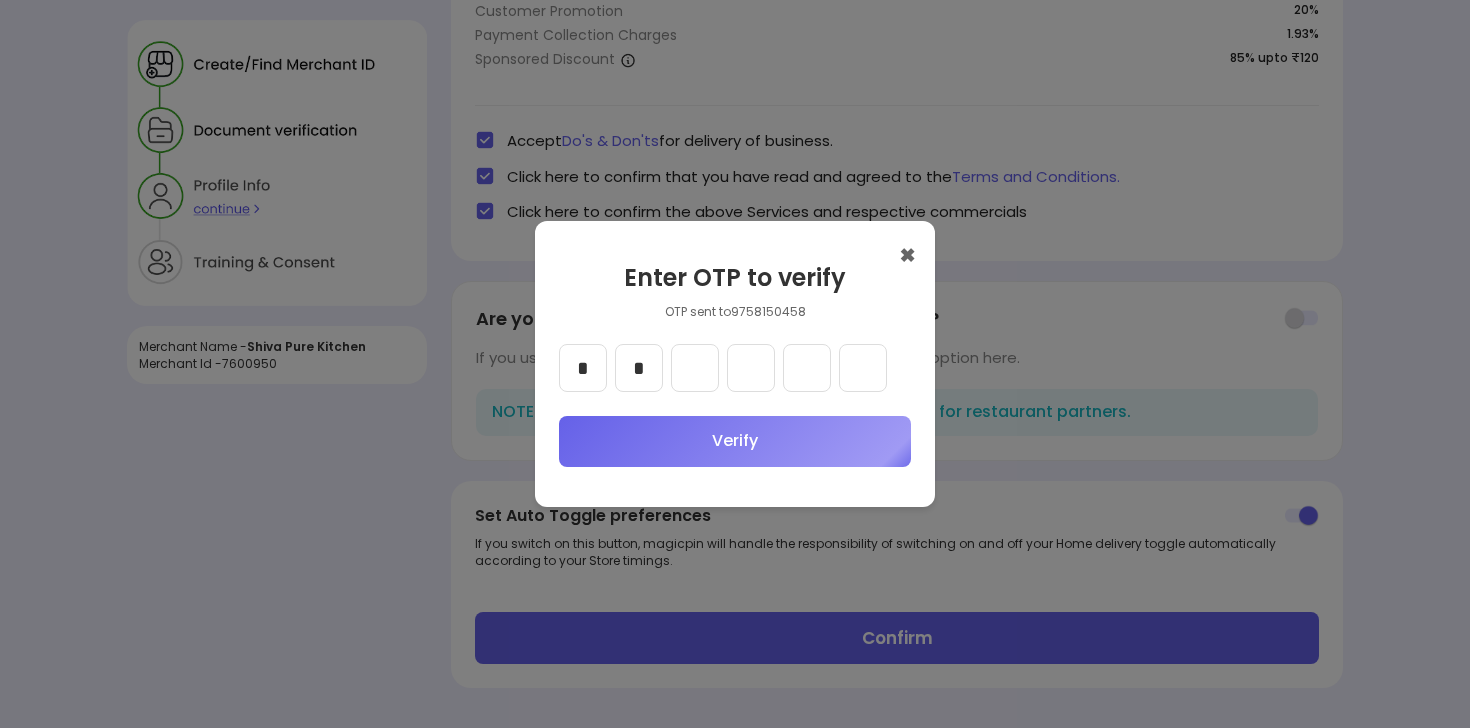 type on "*" 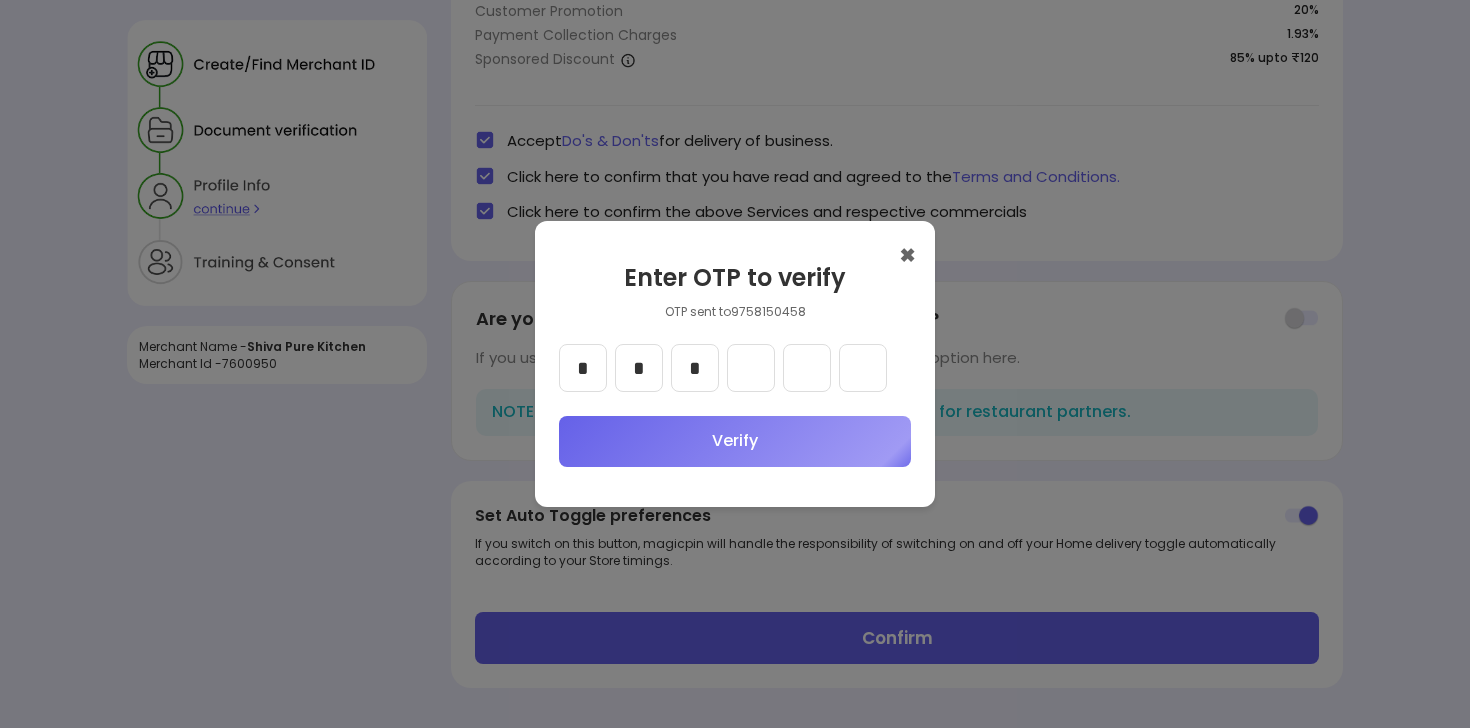 type on "*" 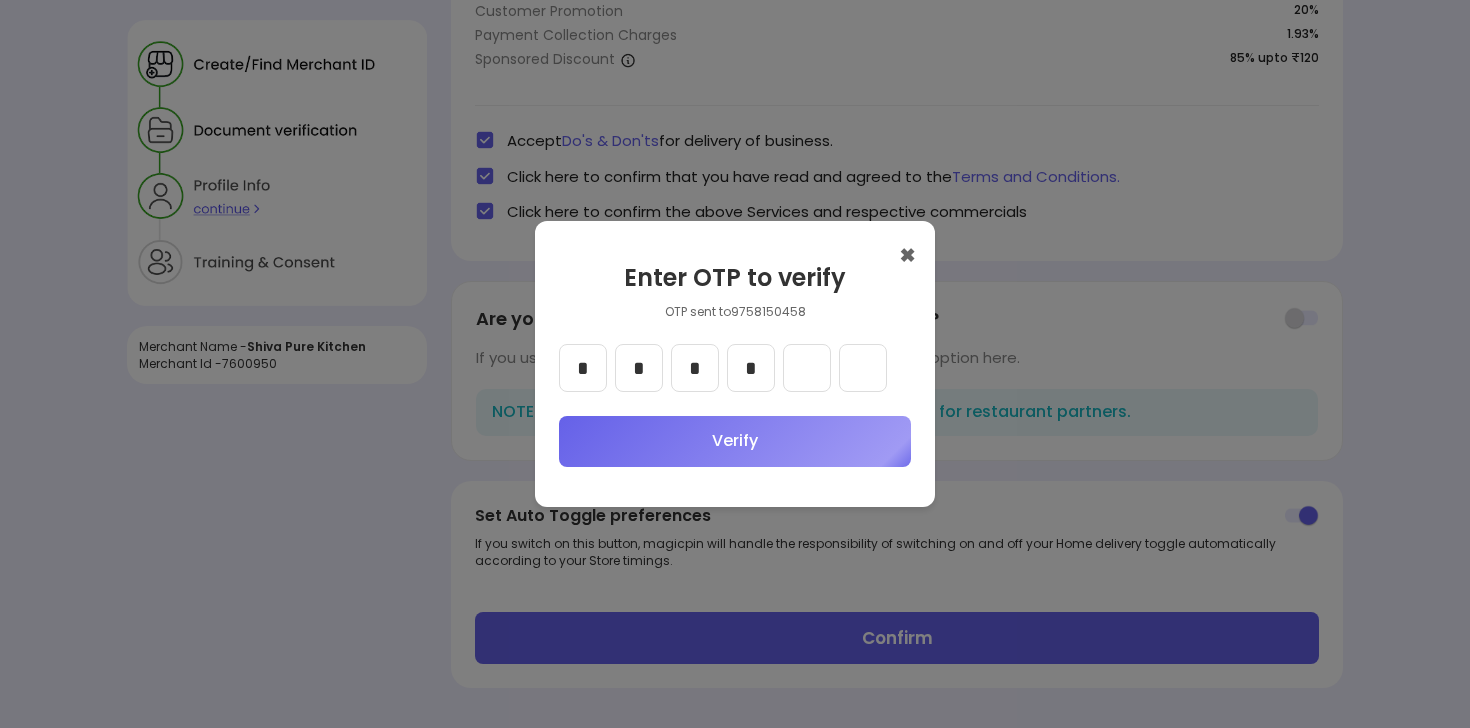 type on "*" 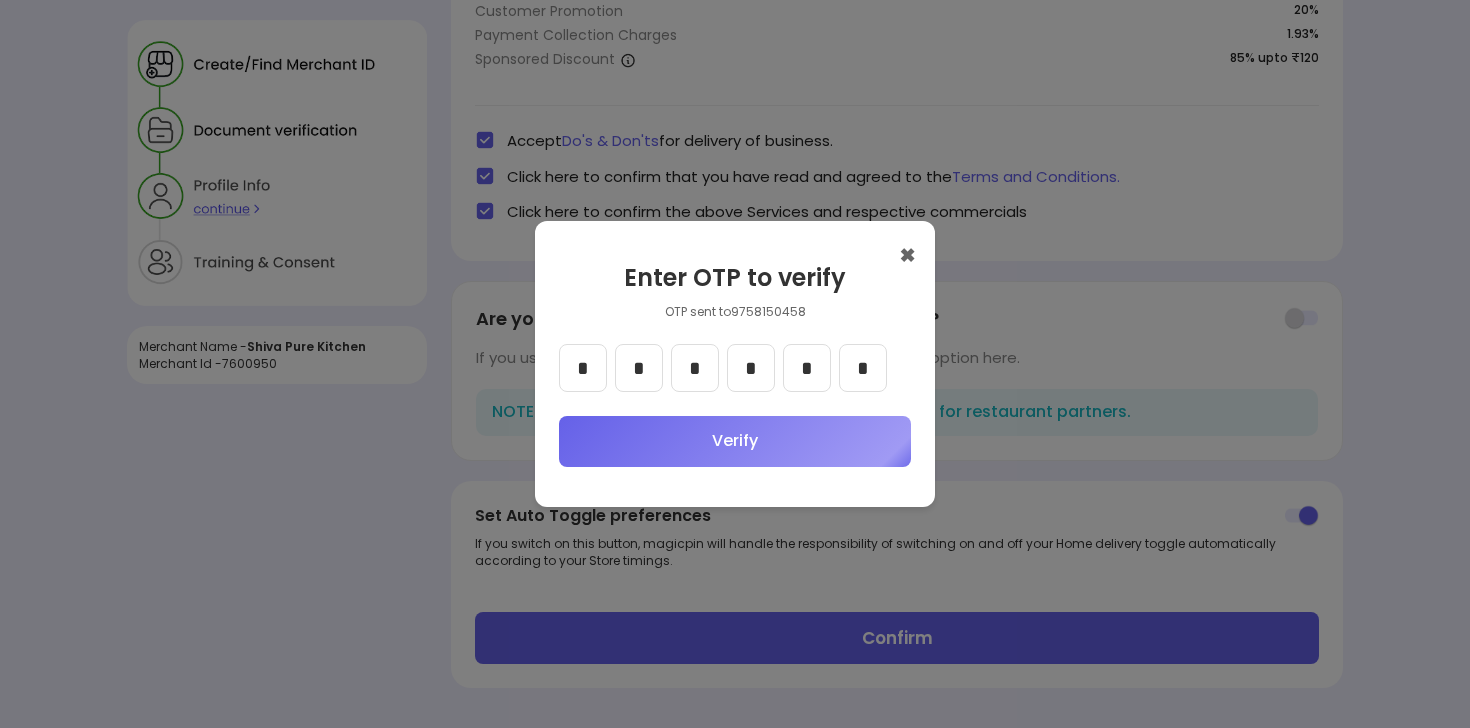 type on "*" 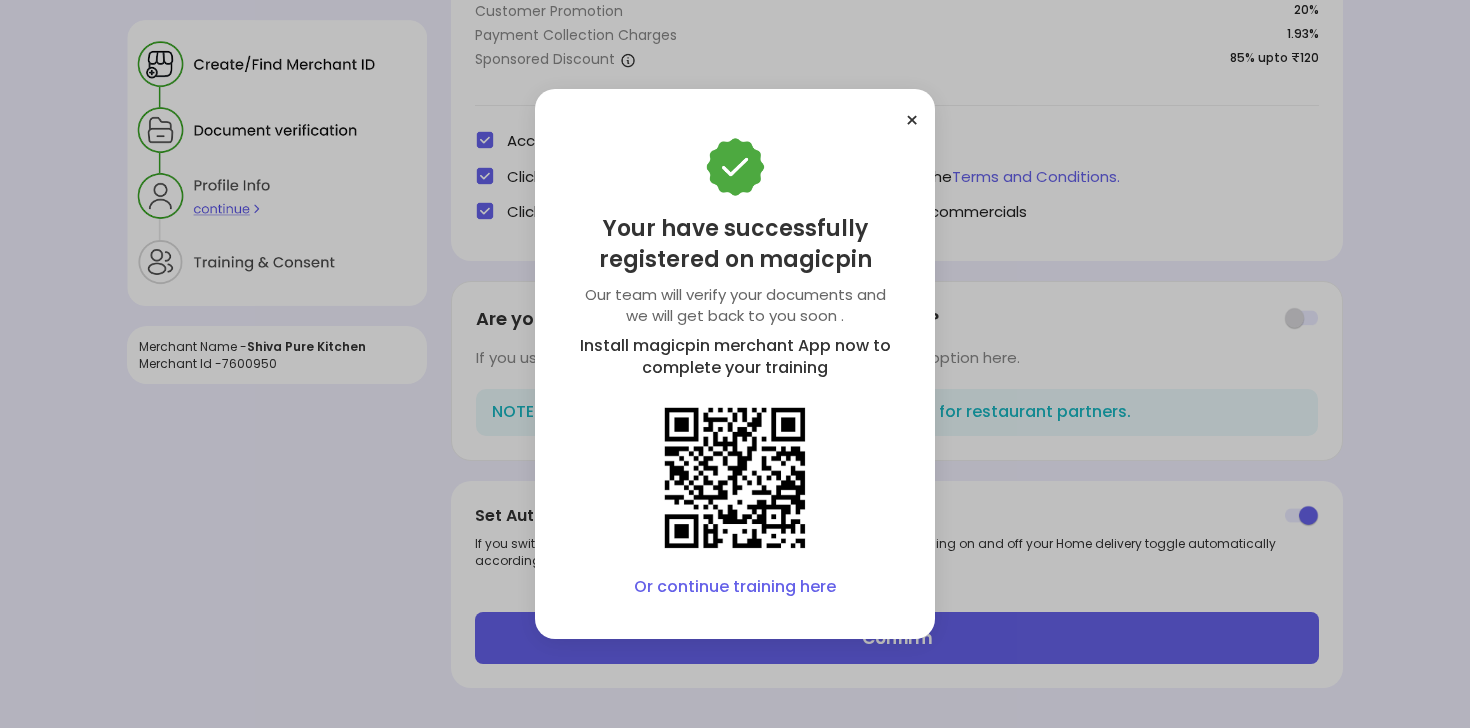 click on "Or continue training here" at bounding box center (735, 587) 